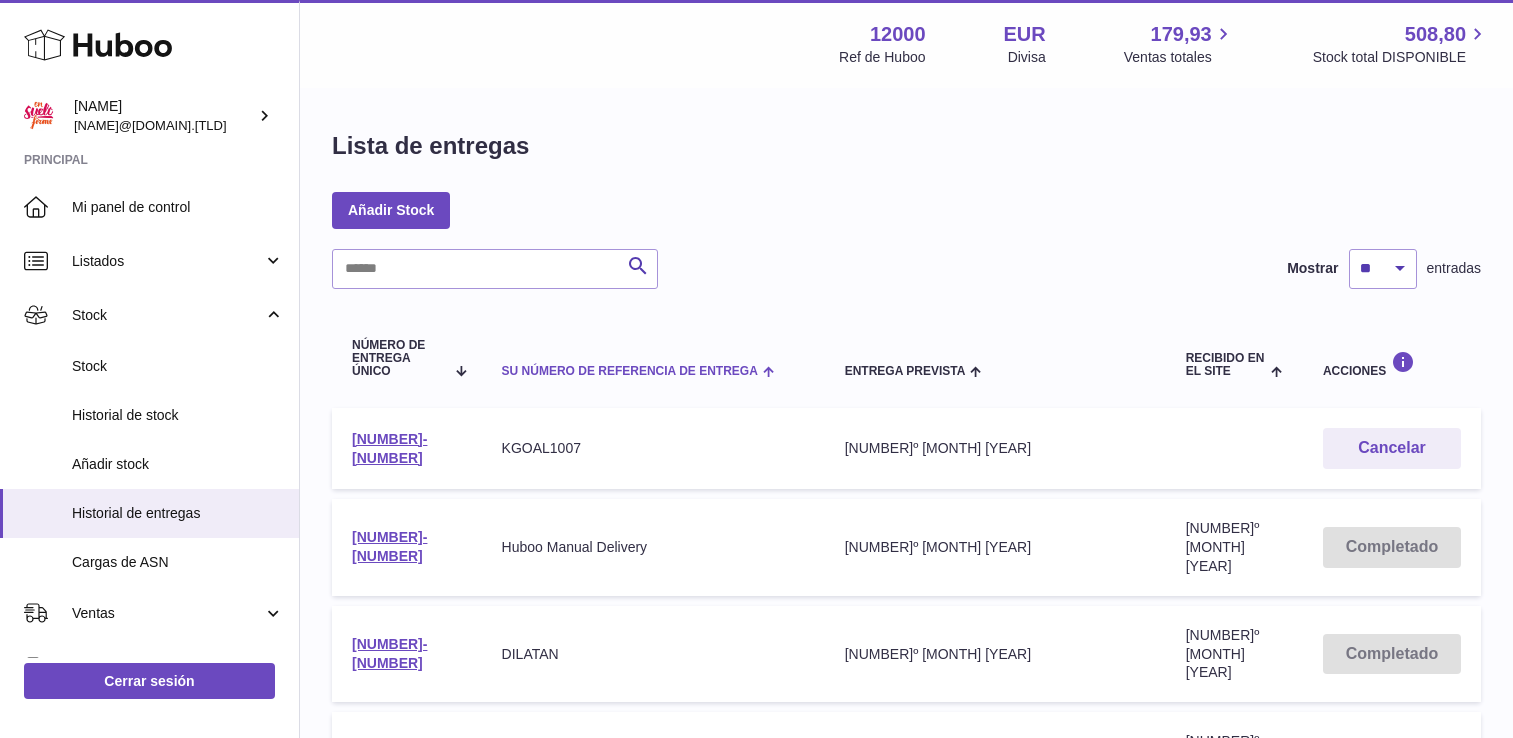 scroll, scrollTop: 0, scrollLeft: 0, axis: both 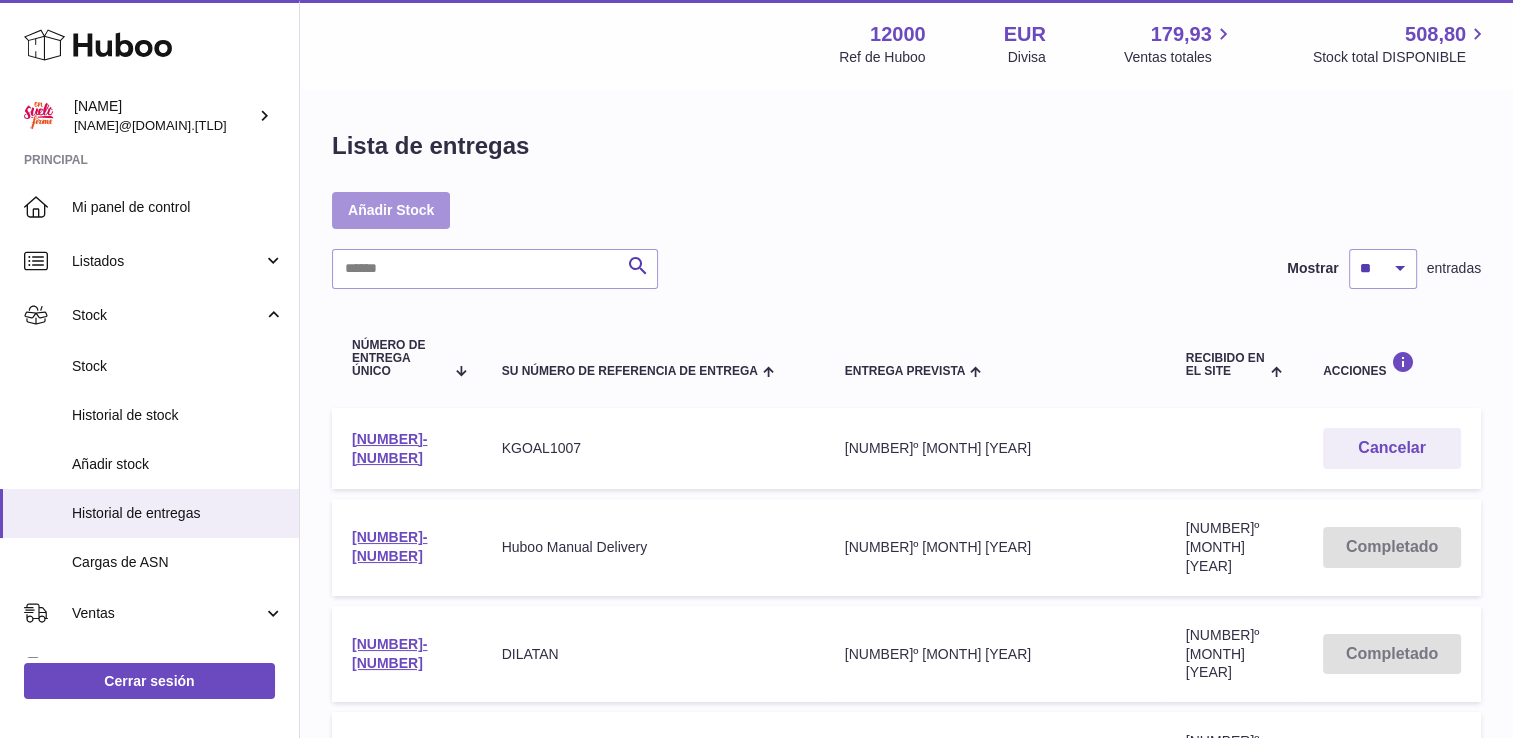 click on "Añadir Stock" at bounding box center [391, 210] 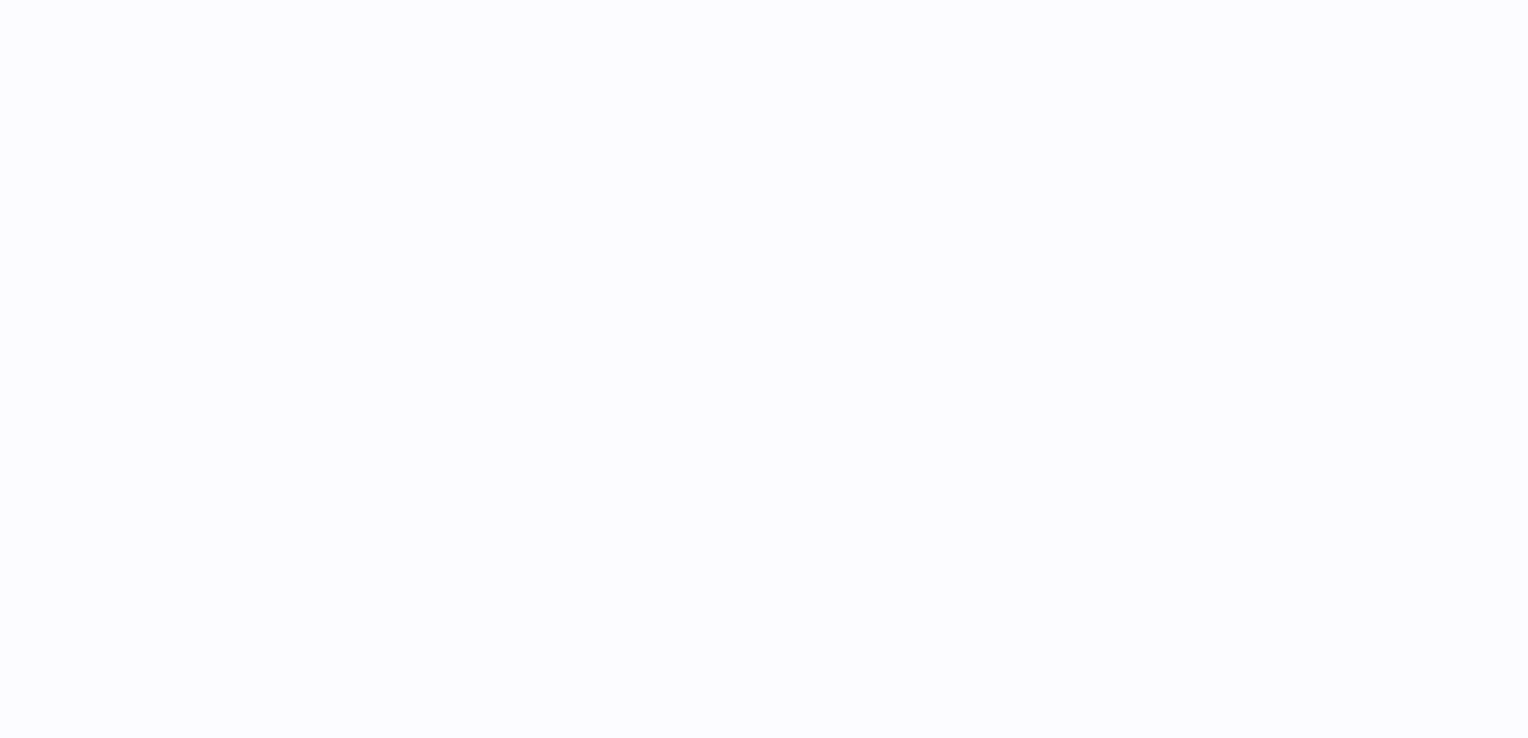 scroll, scrollTop: 0, scrollLeft: 0, axis: both 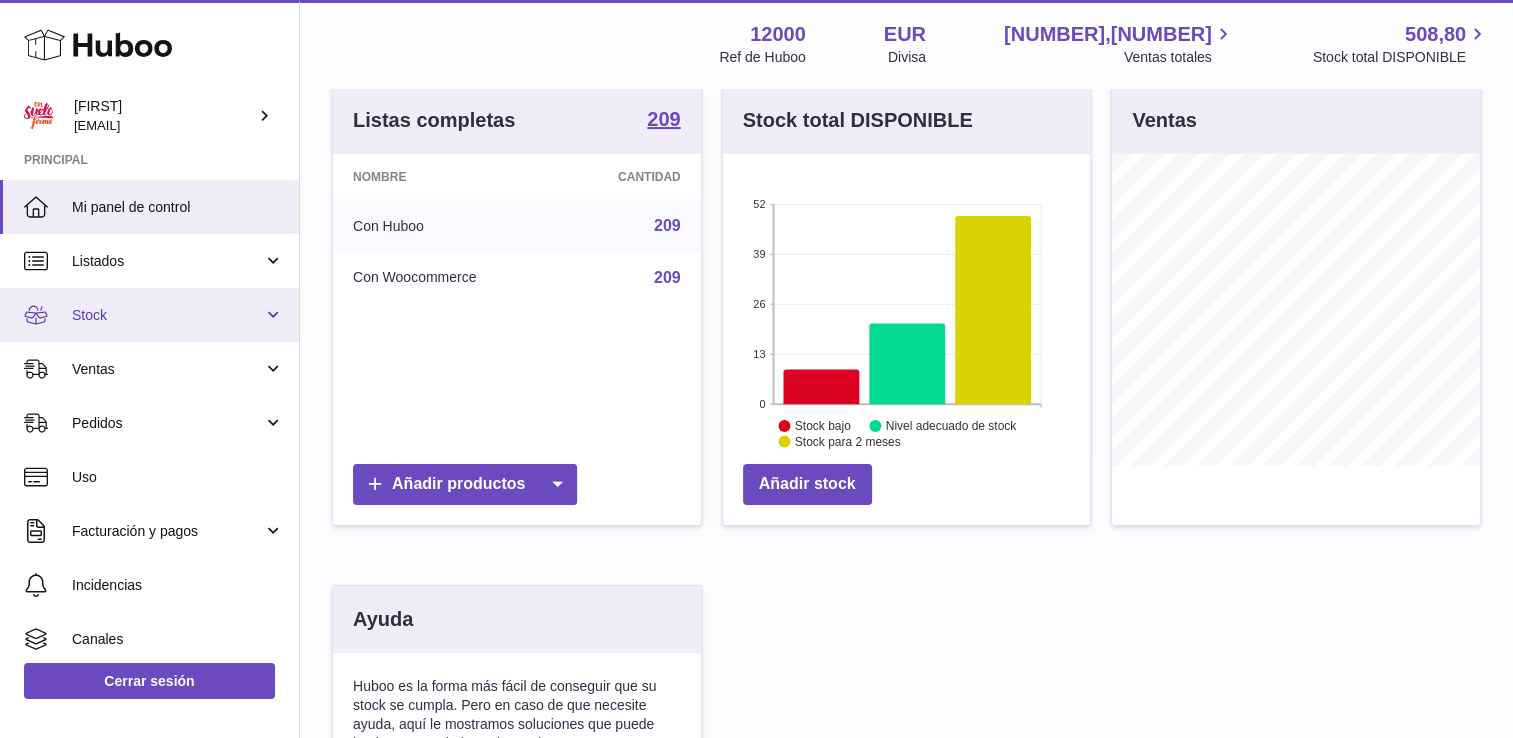 click on "Stock" at bounding box center [167, 315] 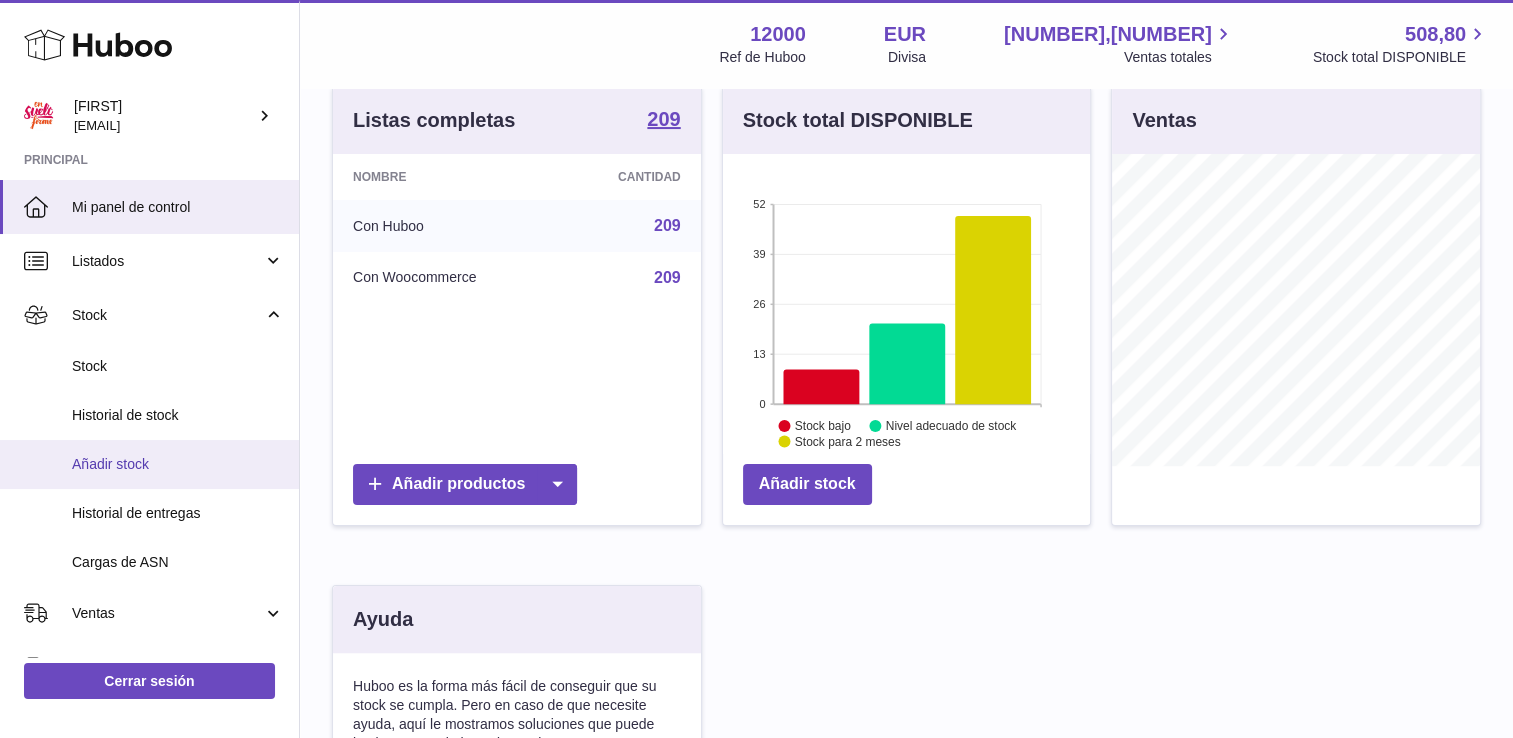 click on "Añadir stock" at bounding box center [149, 464] 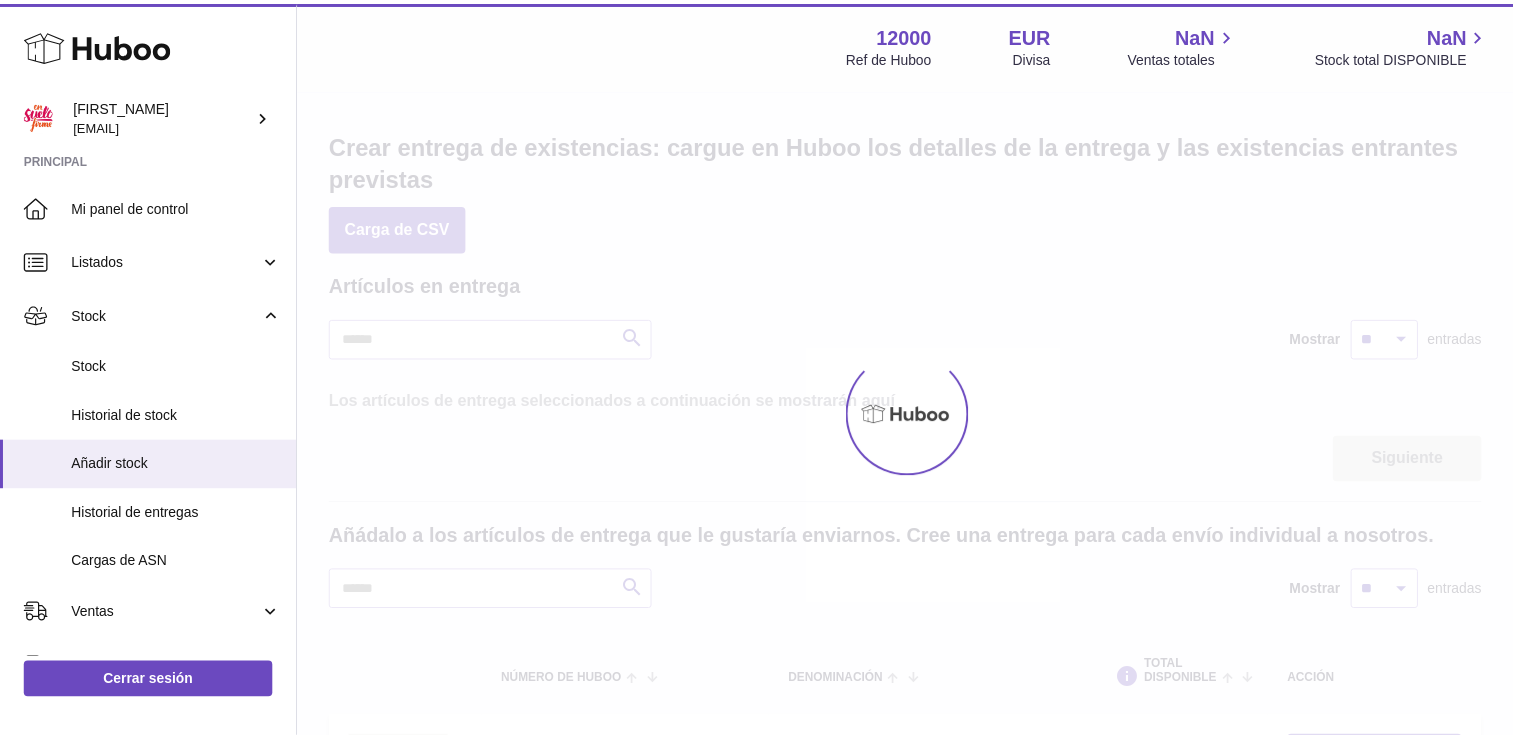 scroll, scrollTop: 0, scrollLeft: 0, axis: both 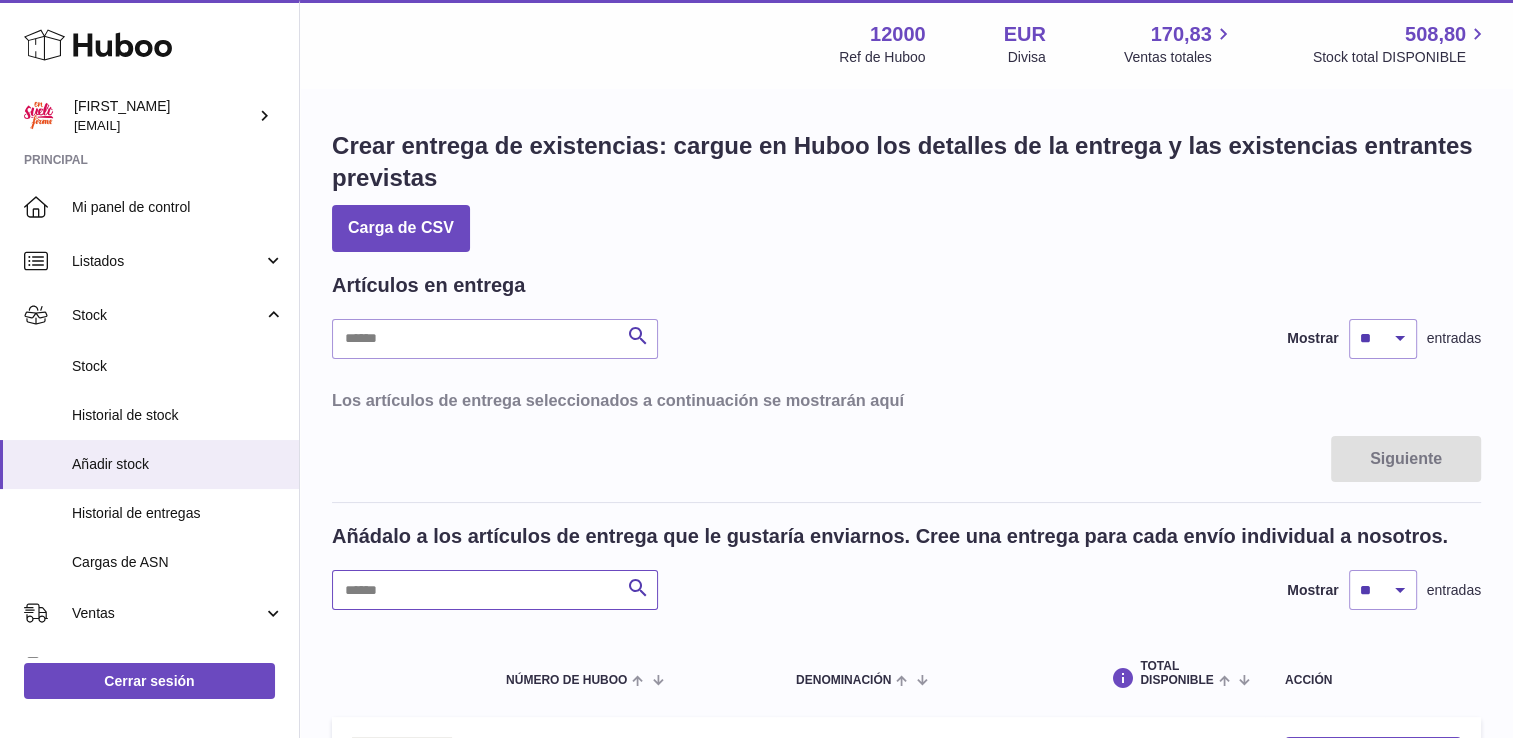 click at bounding box center [495, 590] 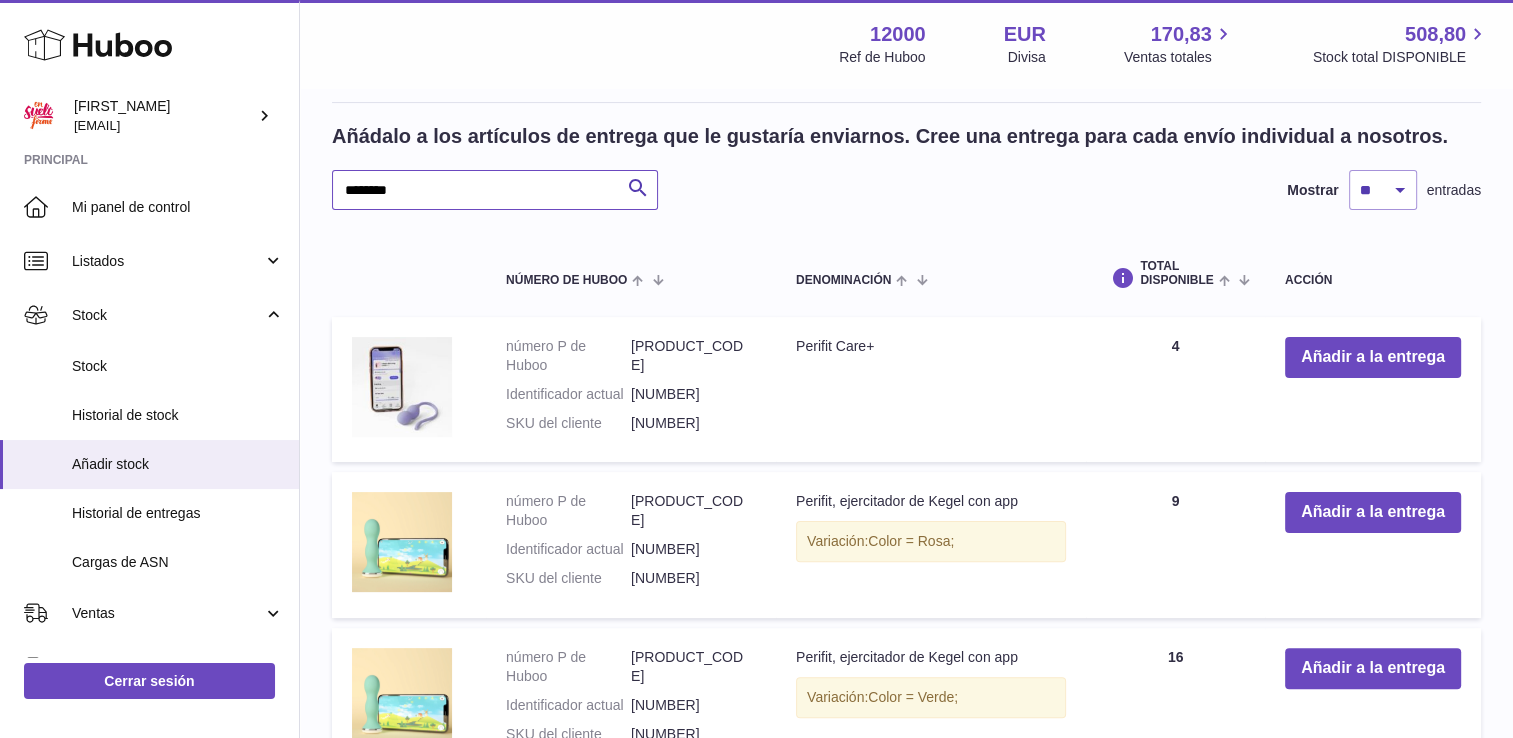 scroll, scrollTop: 500, scrollLeft: 0, axis: vertical 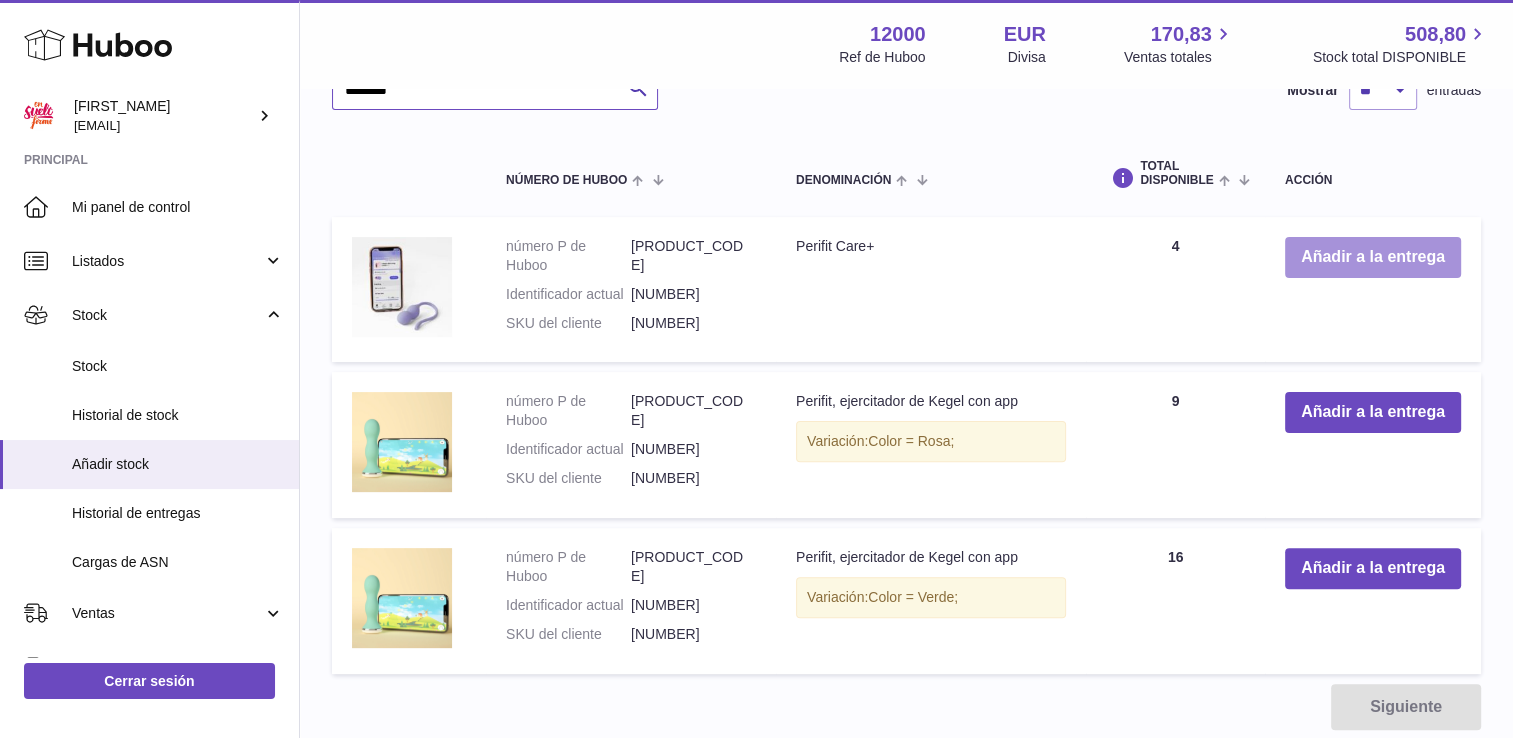 type on "*******" 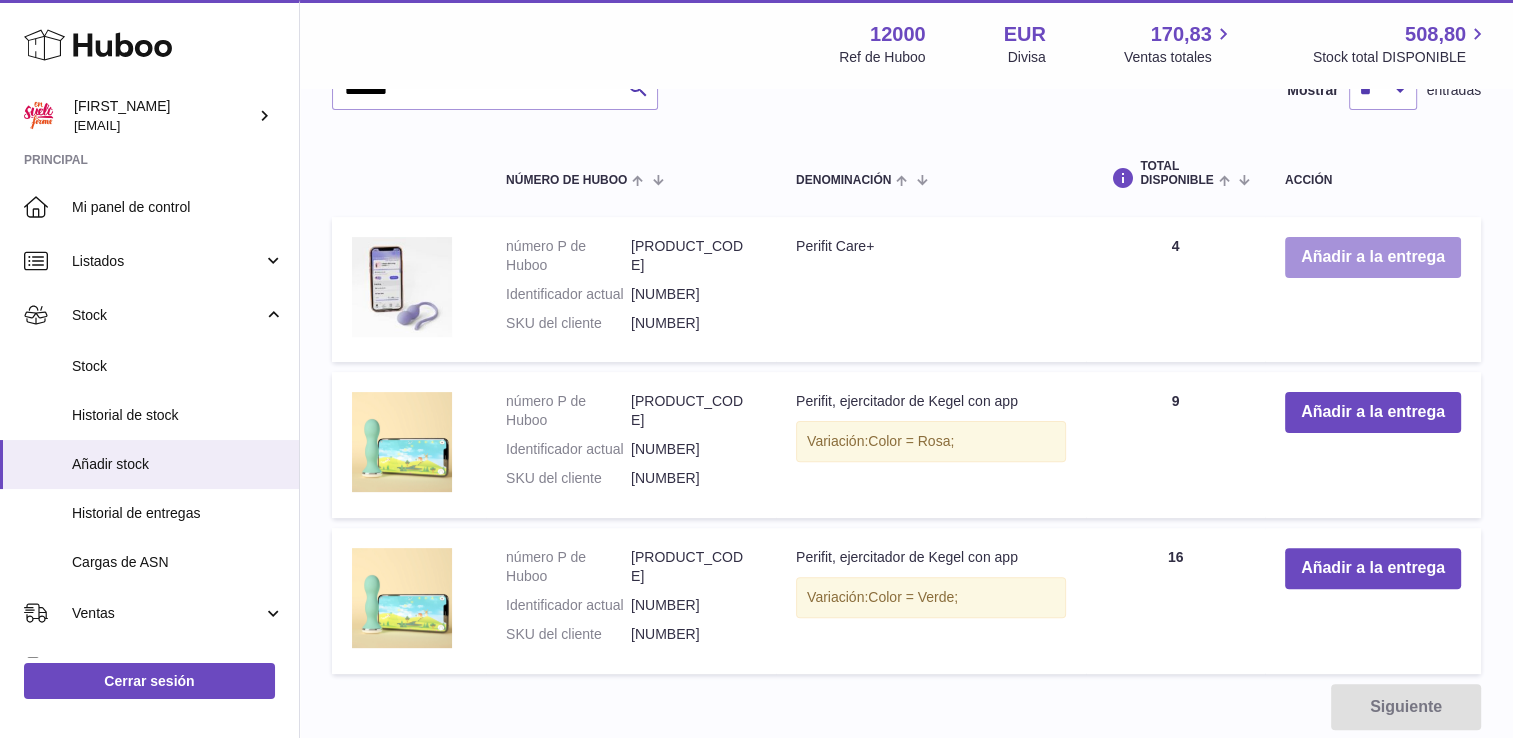 click on "Añadir a la entrega" at bounding box center (1373, 257) 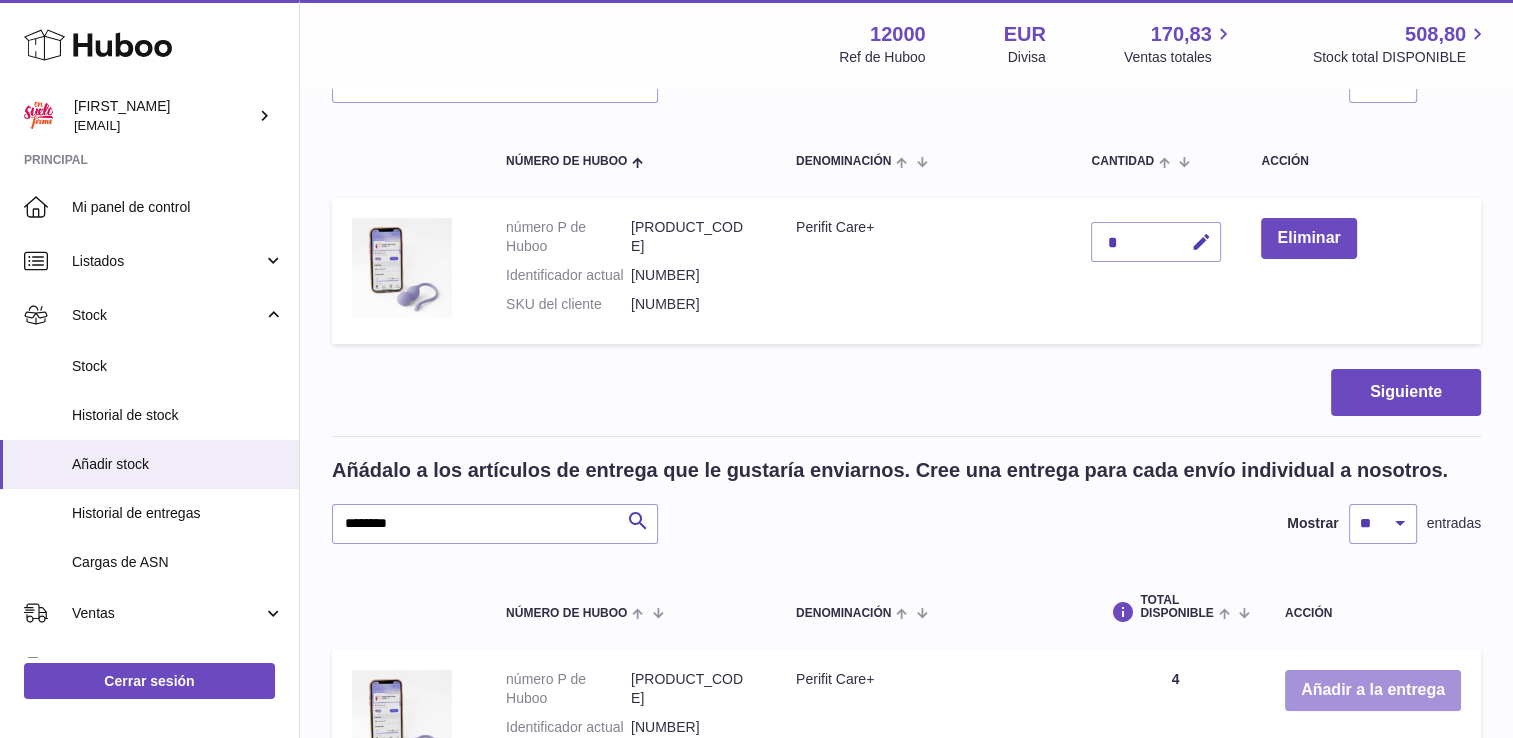 scroll, scrollTop: 188, scrollLeft: 0, axis: vertical 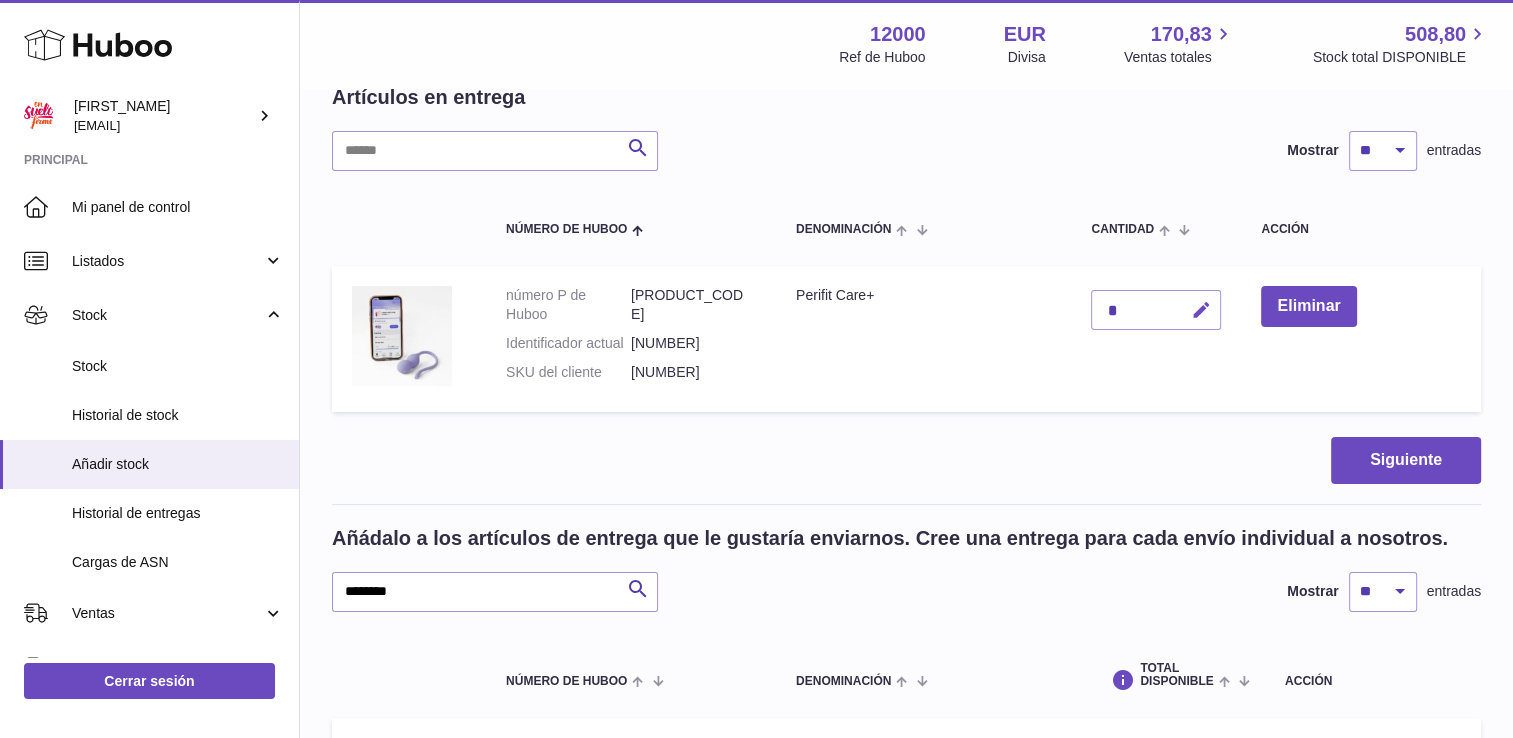 click at bounding box center [1200, 310] 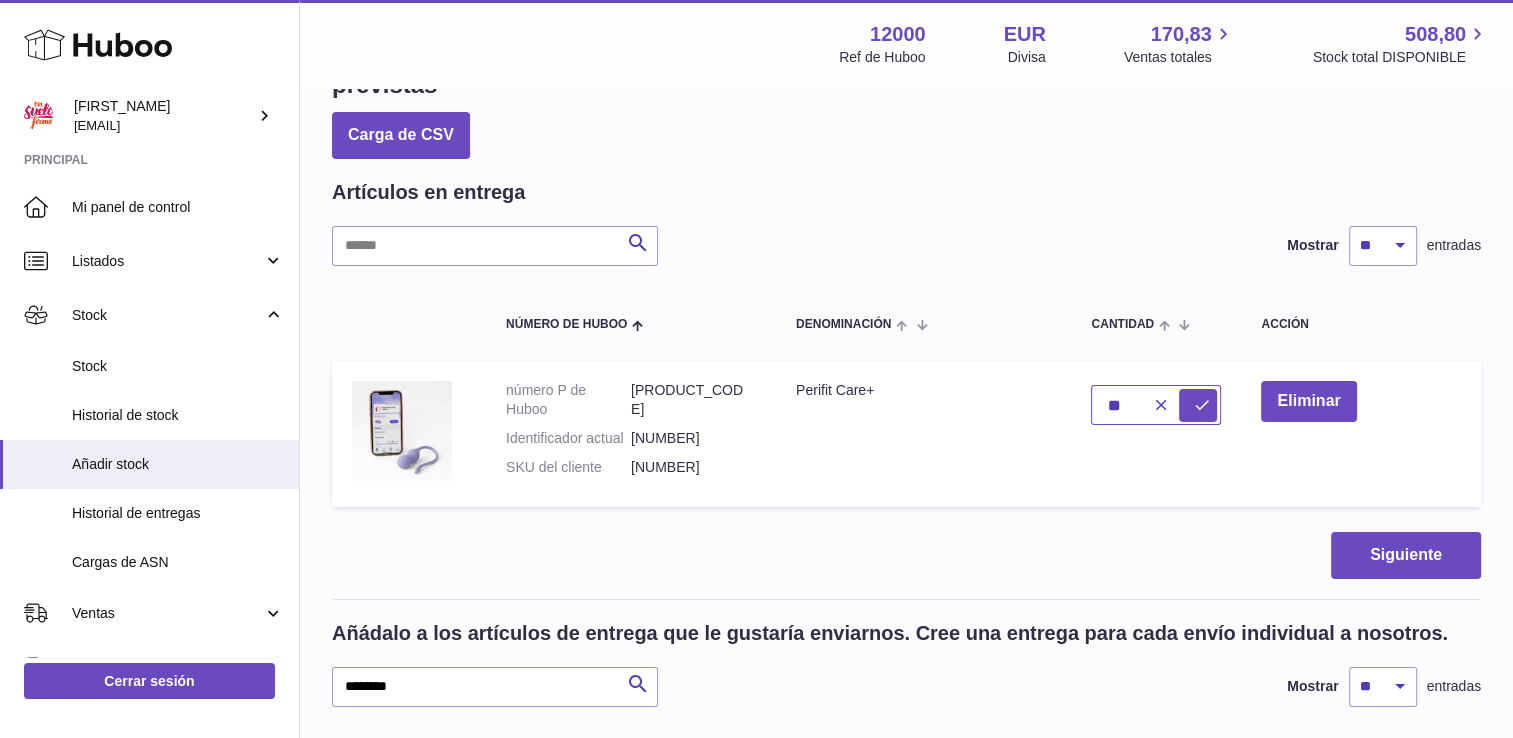 scroll, scrollTop: 88, scrollLeft: 0, axis: vertical 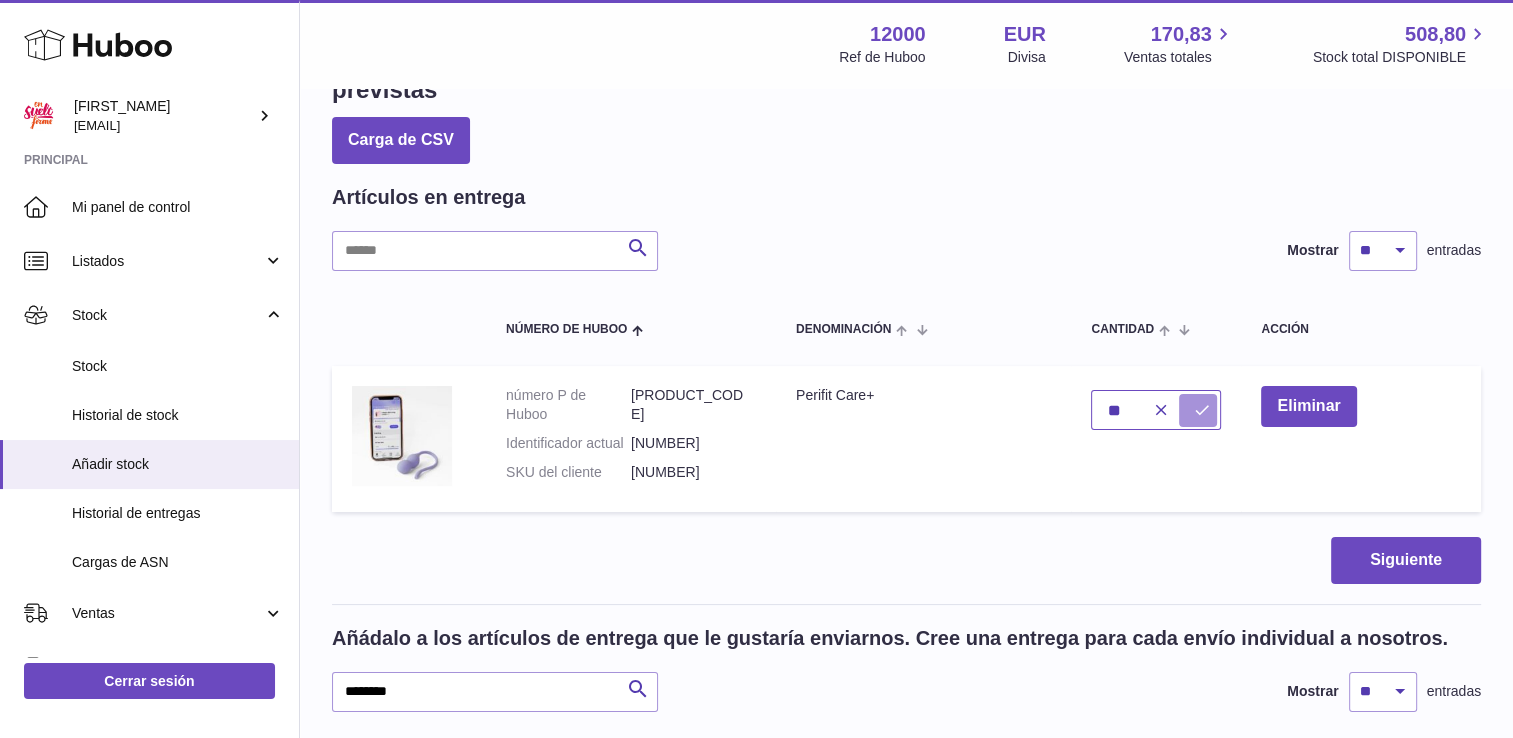 type on "**" 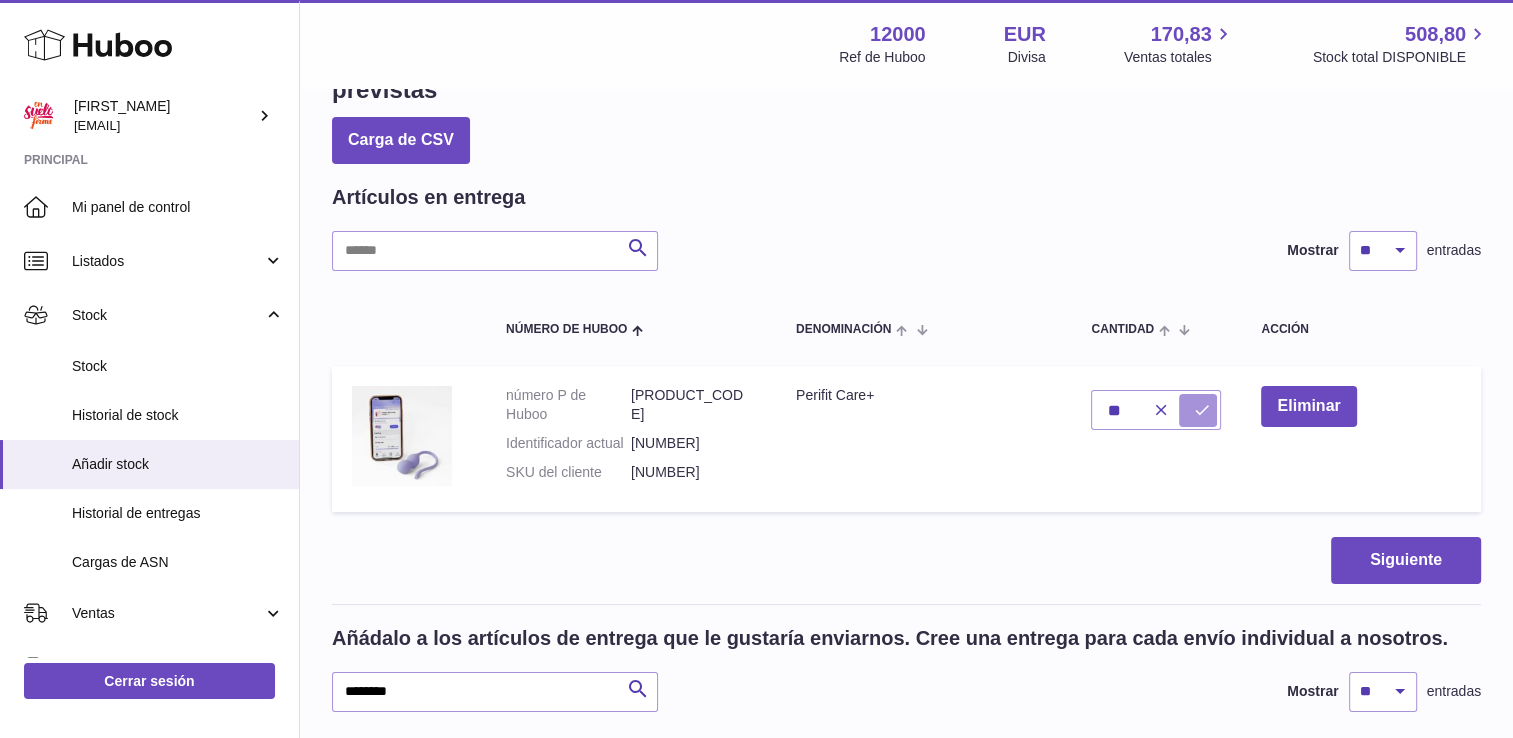 click at bounding box center [1201, 410] 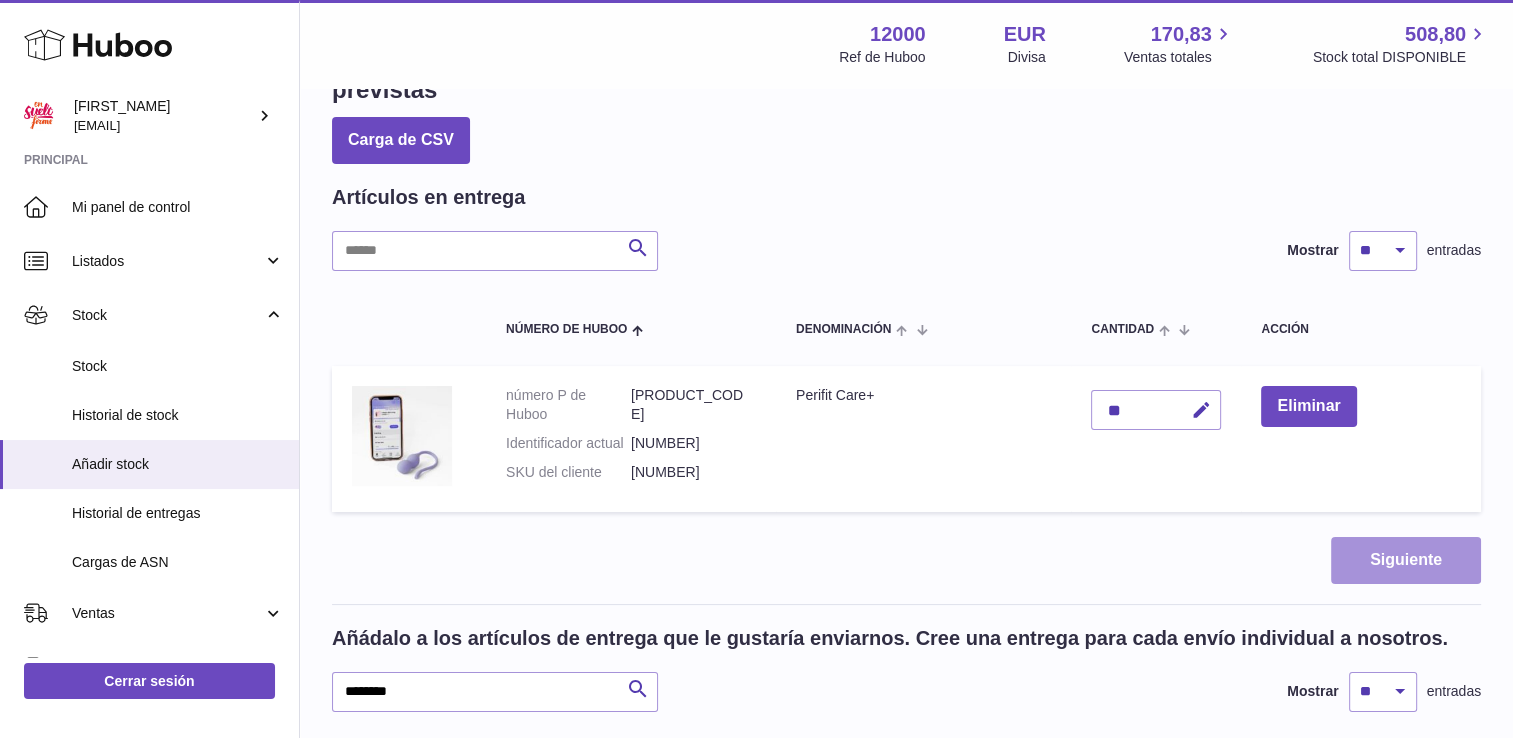 click on "Siguiente" at bounding box center [1406, 560] 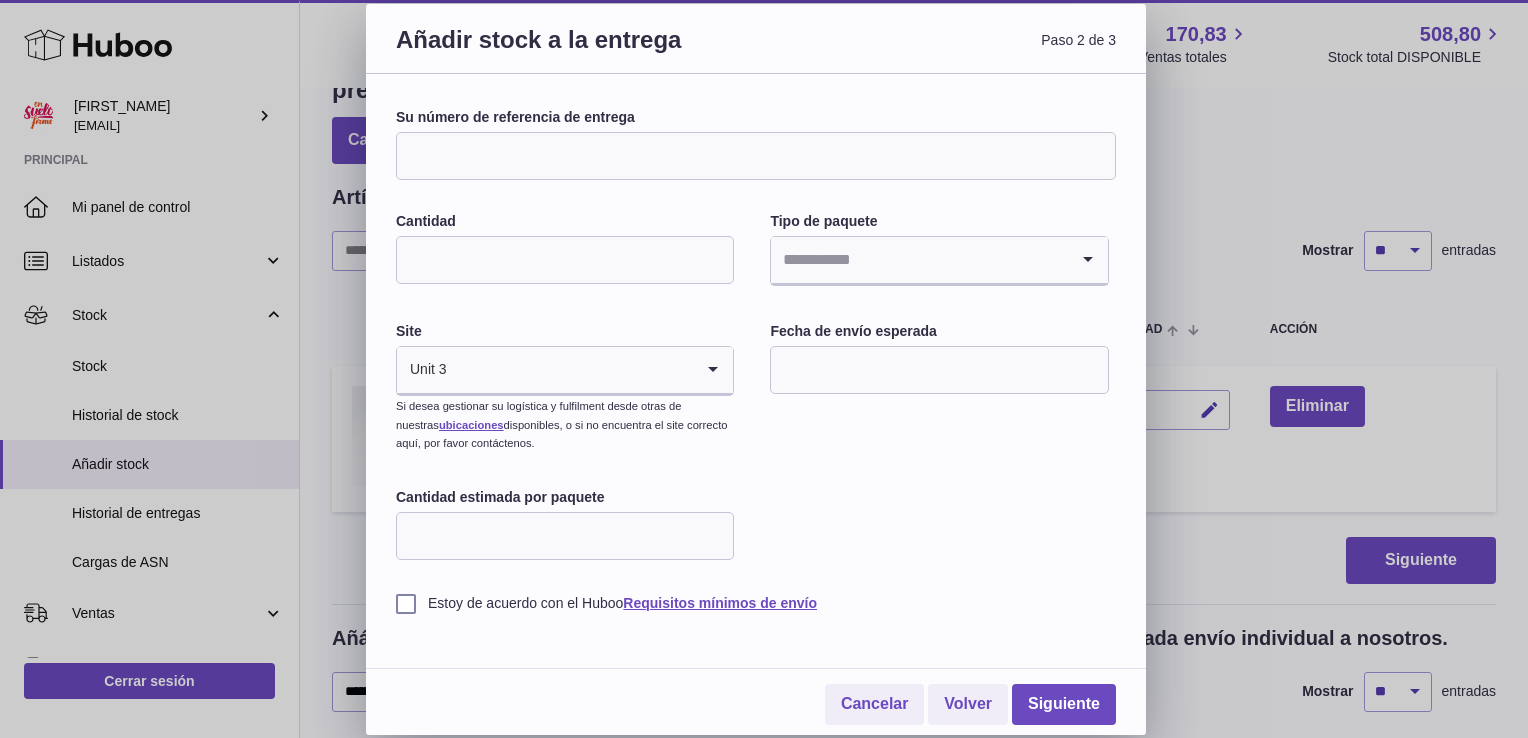 click on "Su número de referencia de entrega" at bounding box center (756, 156) 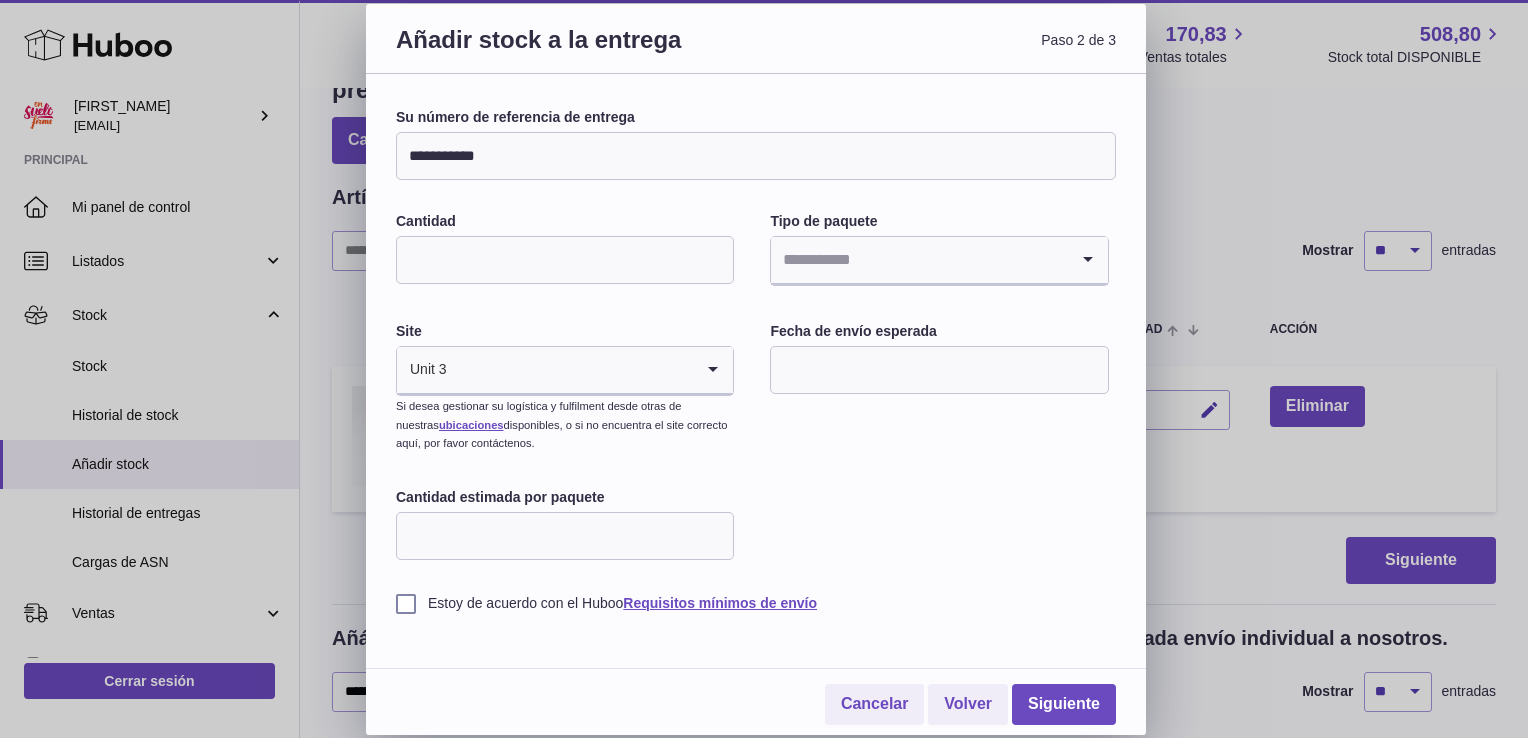 type on "**********" 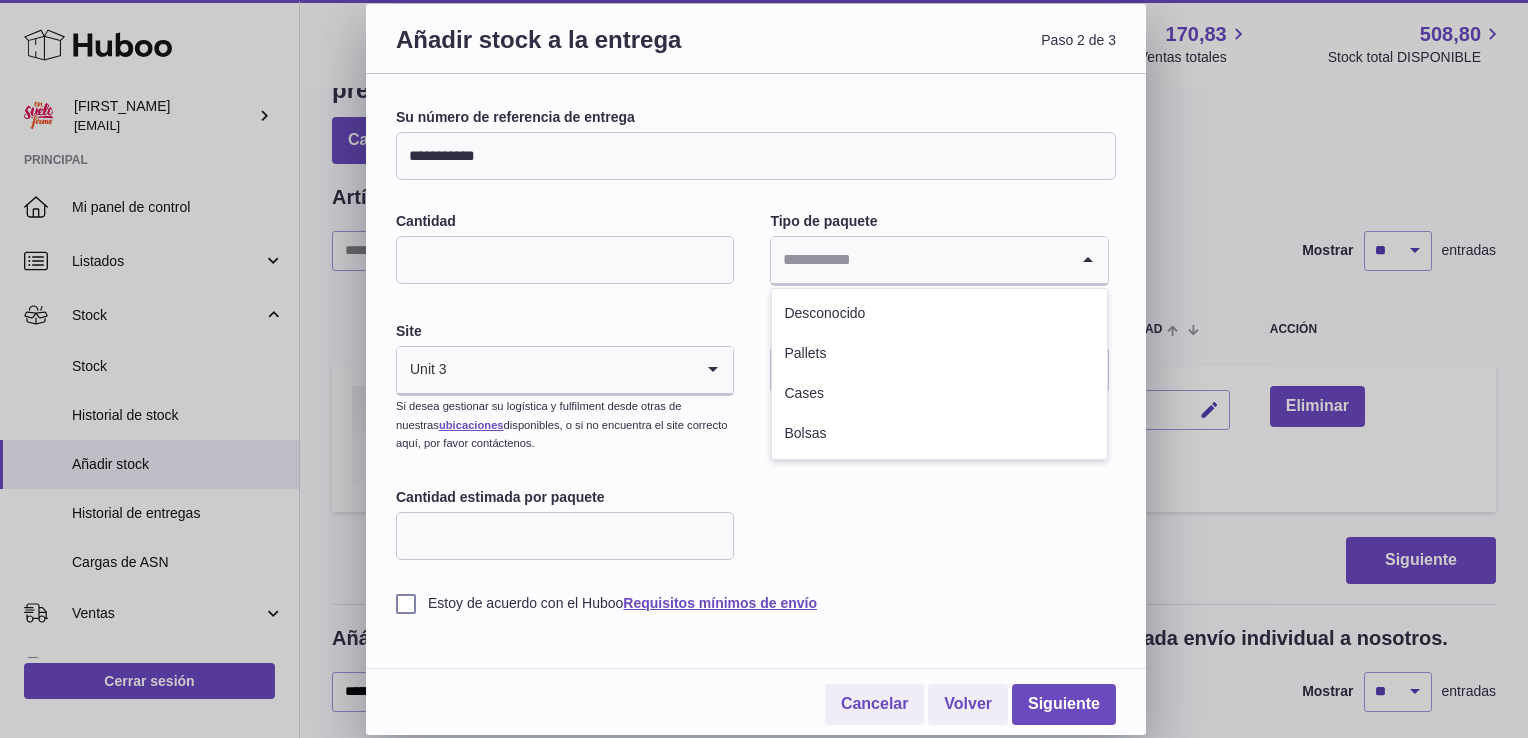 click at bounding box center (919, 260) 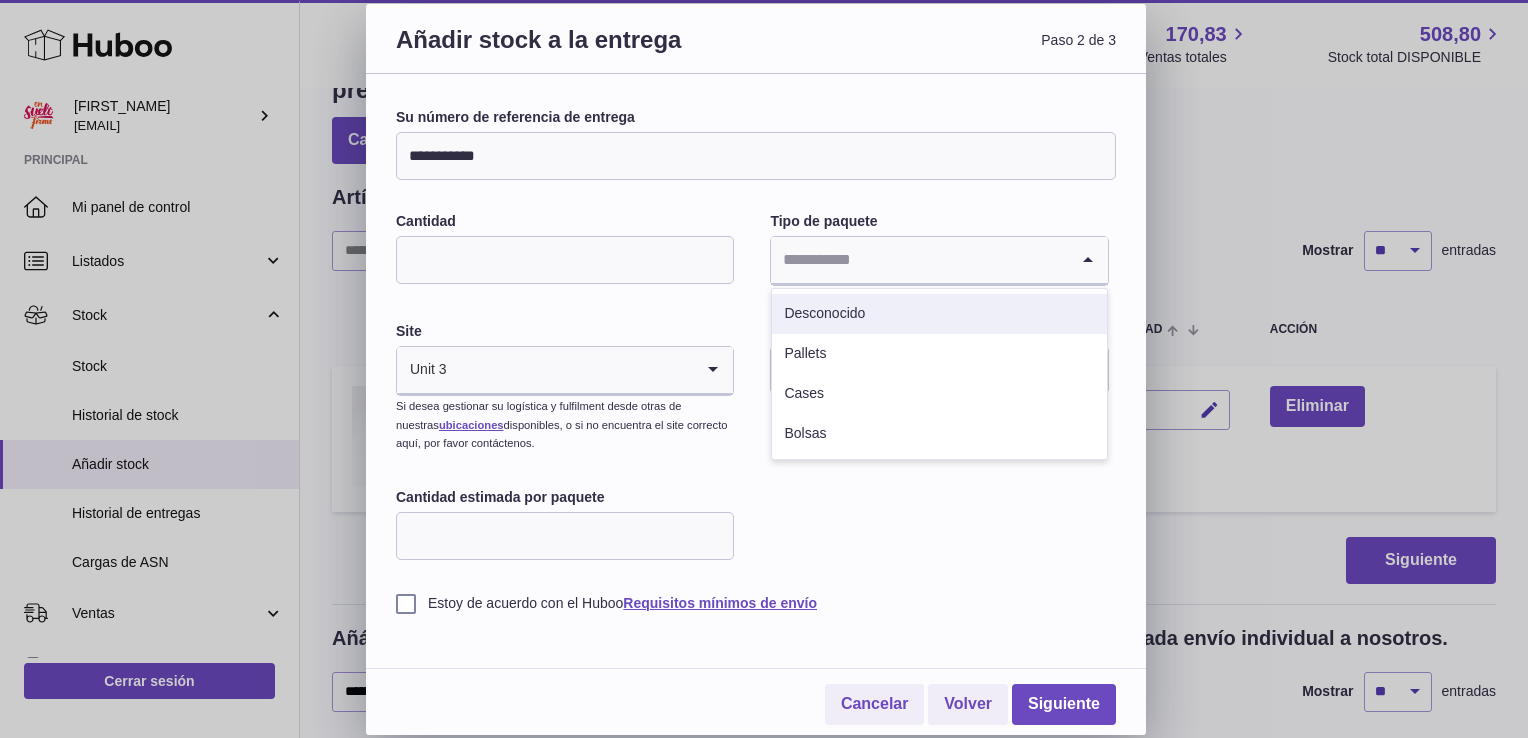 click on "Desconocido" at bounding box center (939, 314) 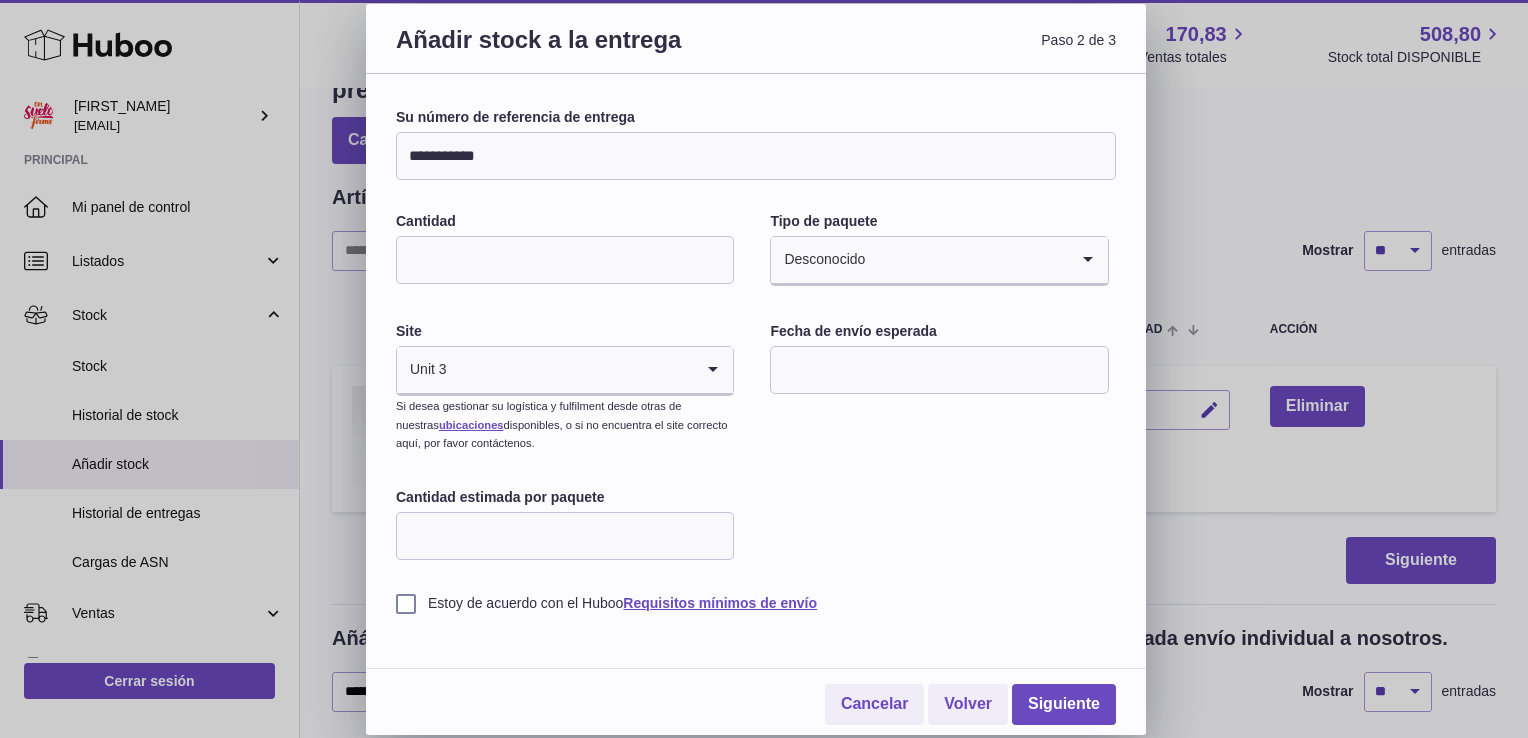 click at bounding box center [939, 370] 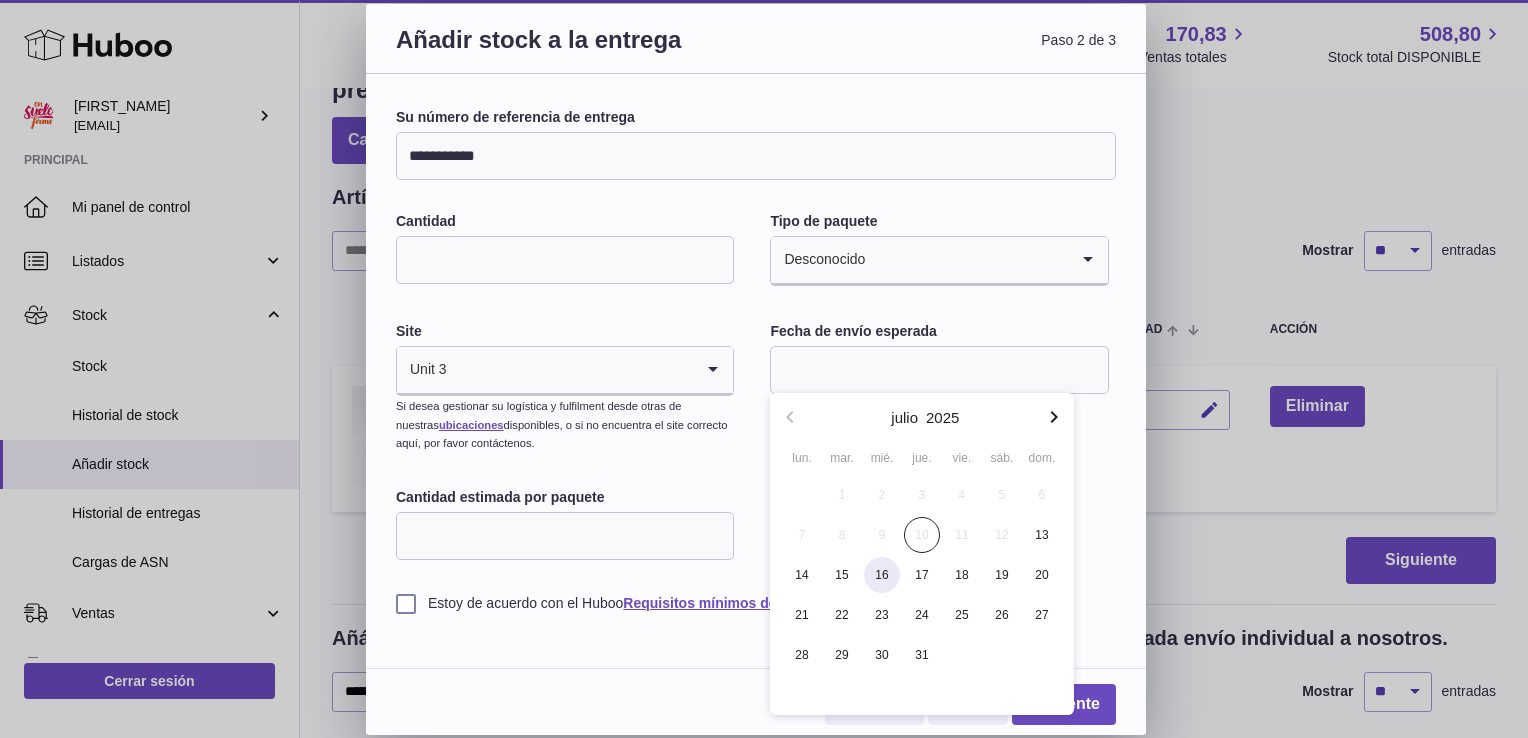 click on "16" at bounding box center (882, 575) 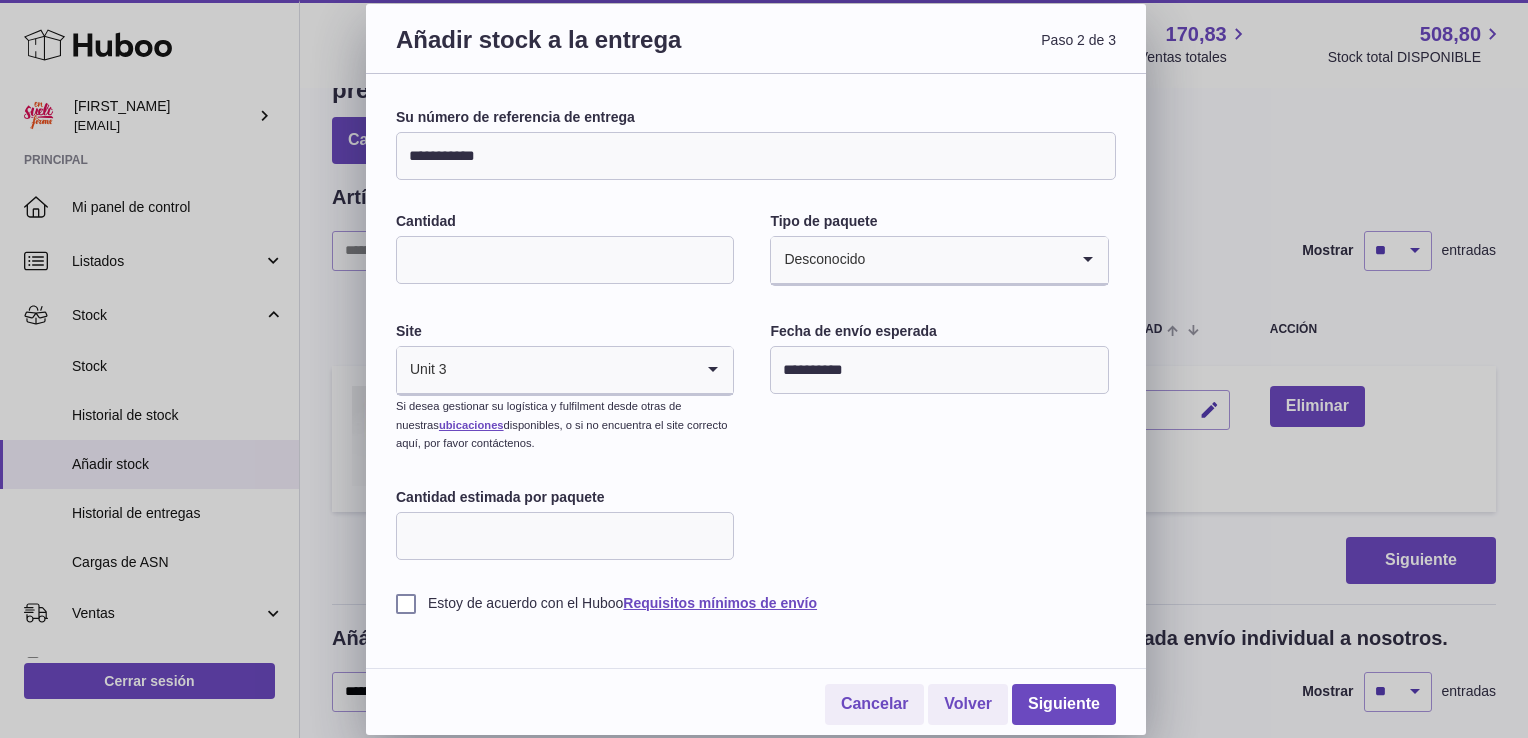 click on "Estoy de acuerdo con el Huboo
Requisitos mínimos de envío" at bounding box center (756, 603) 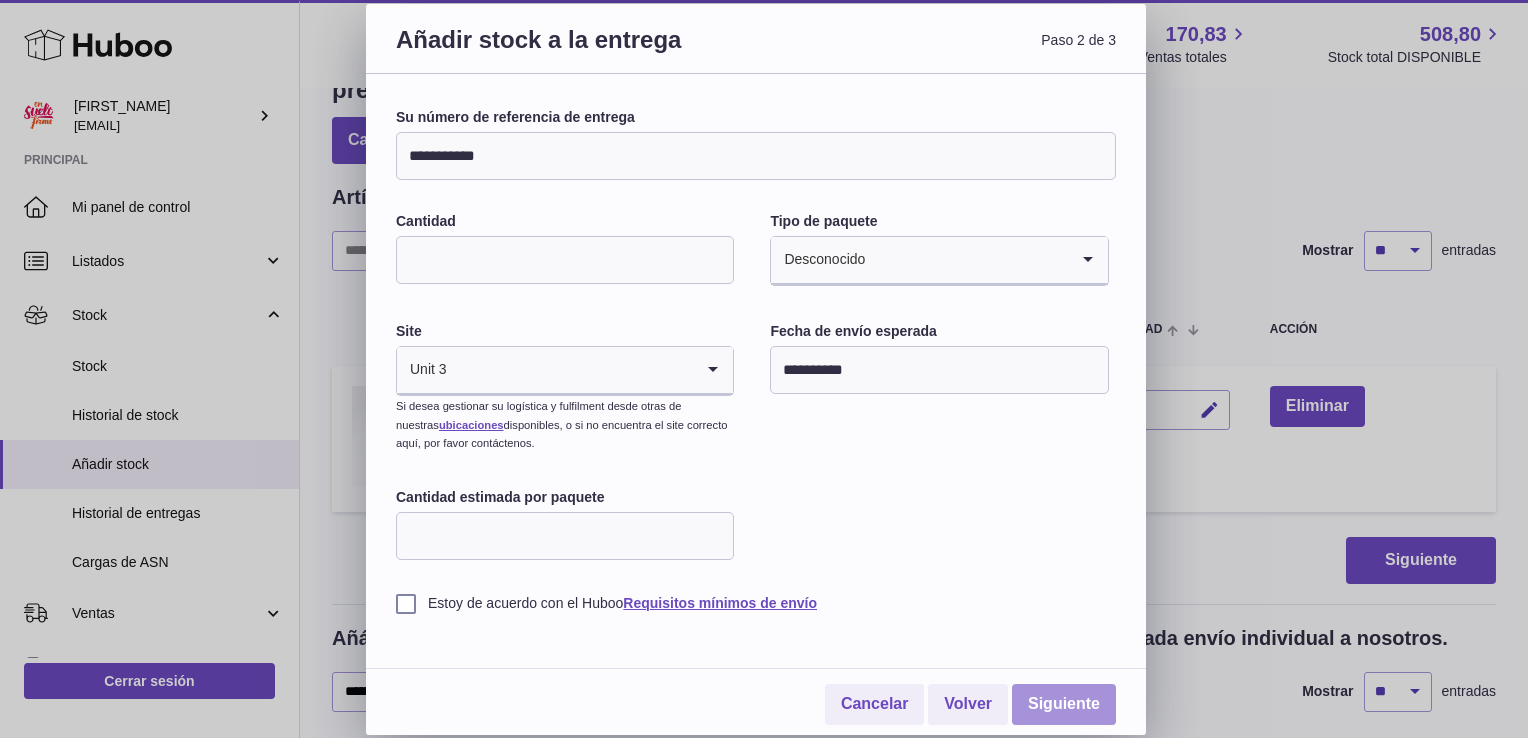 click on "Siguiente" at bounding box center (1064, 704) 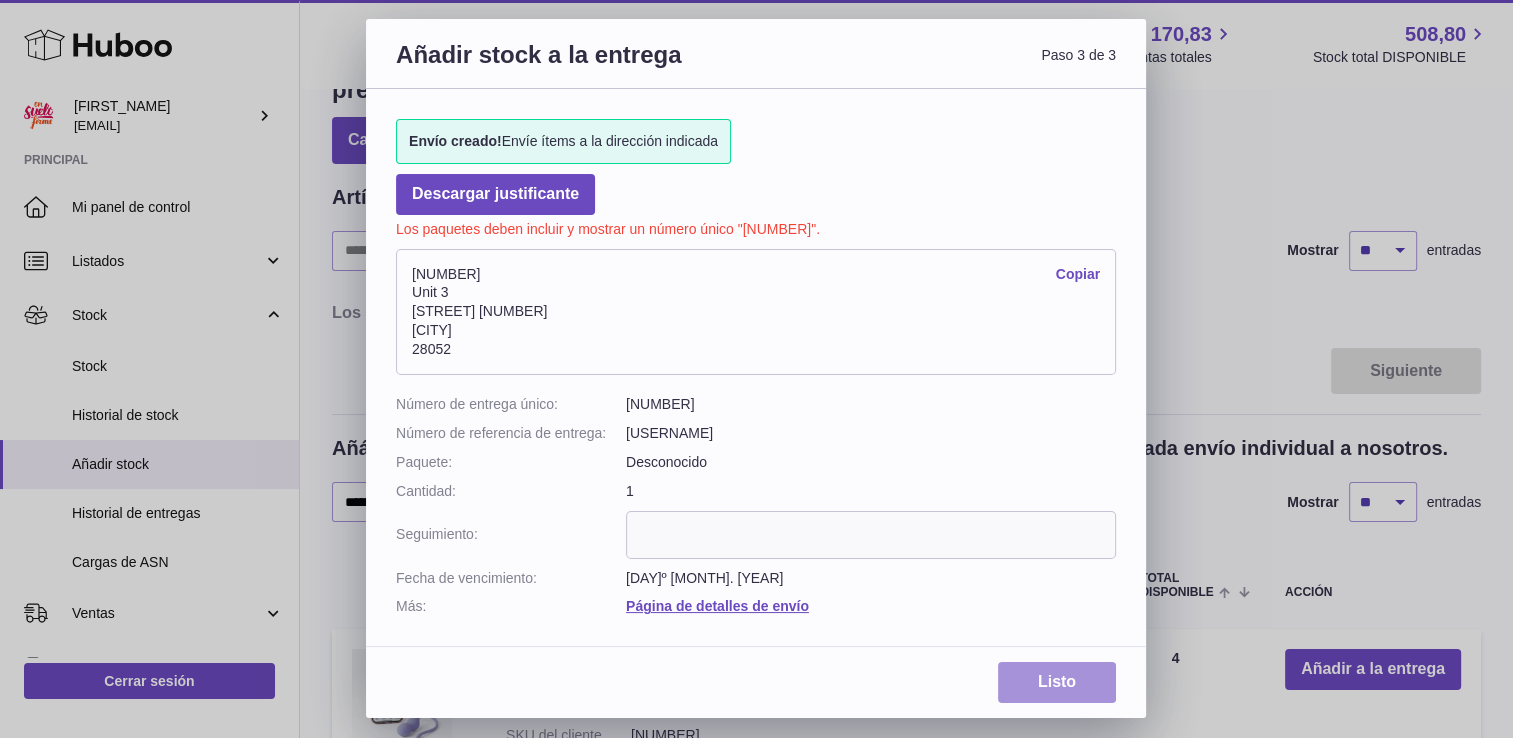 click on "Listo" at bounding box center (1057, 682) 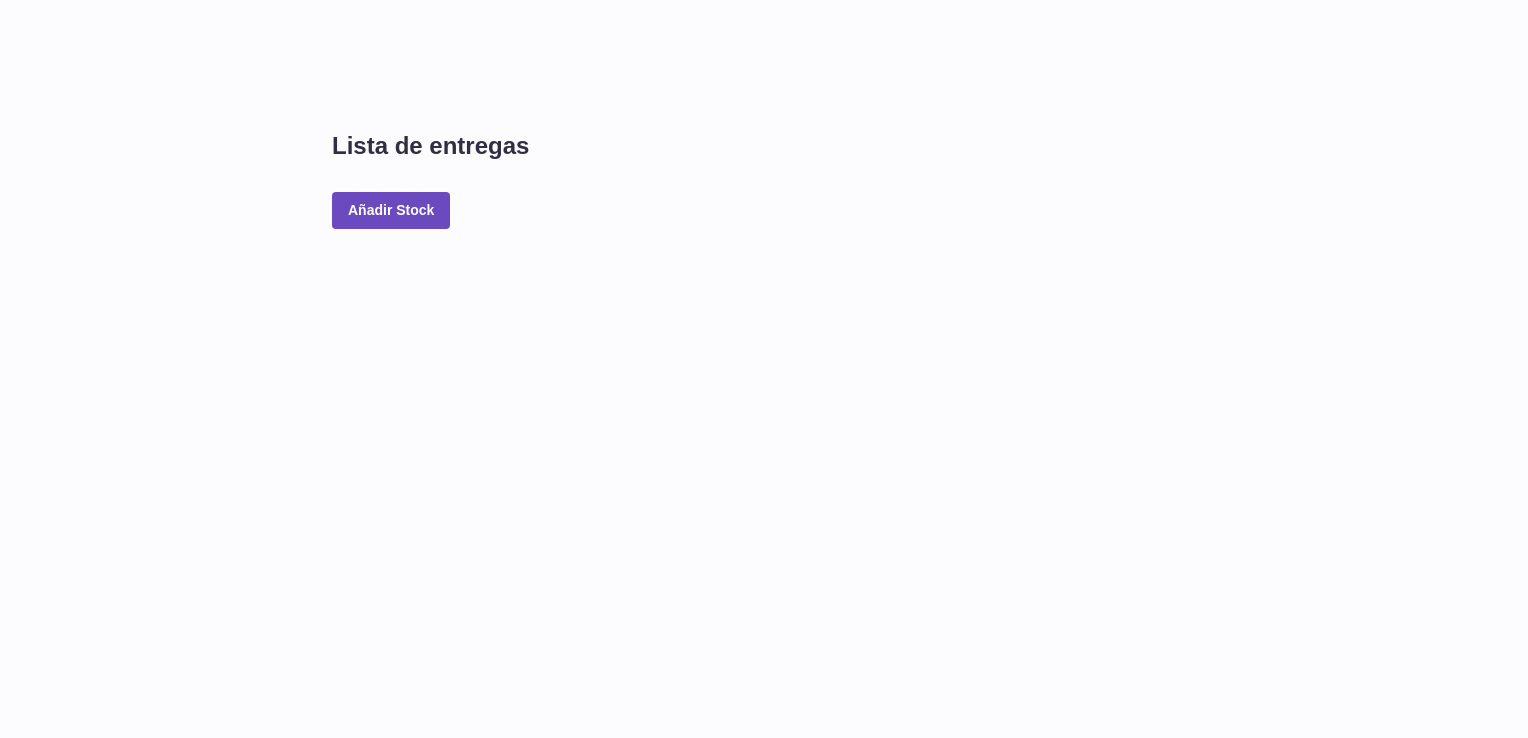 scroll, scrollTop: 0, scrollLeft: 0, axis: both 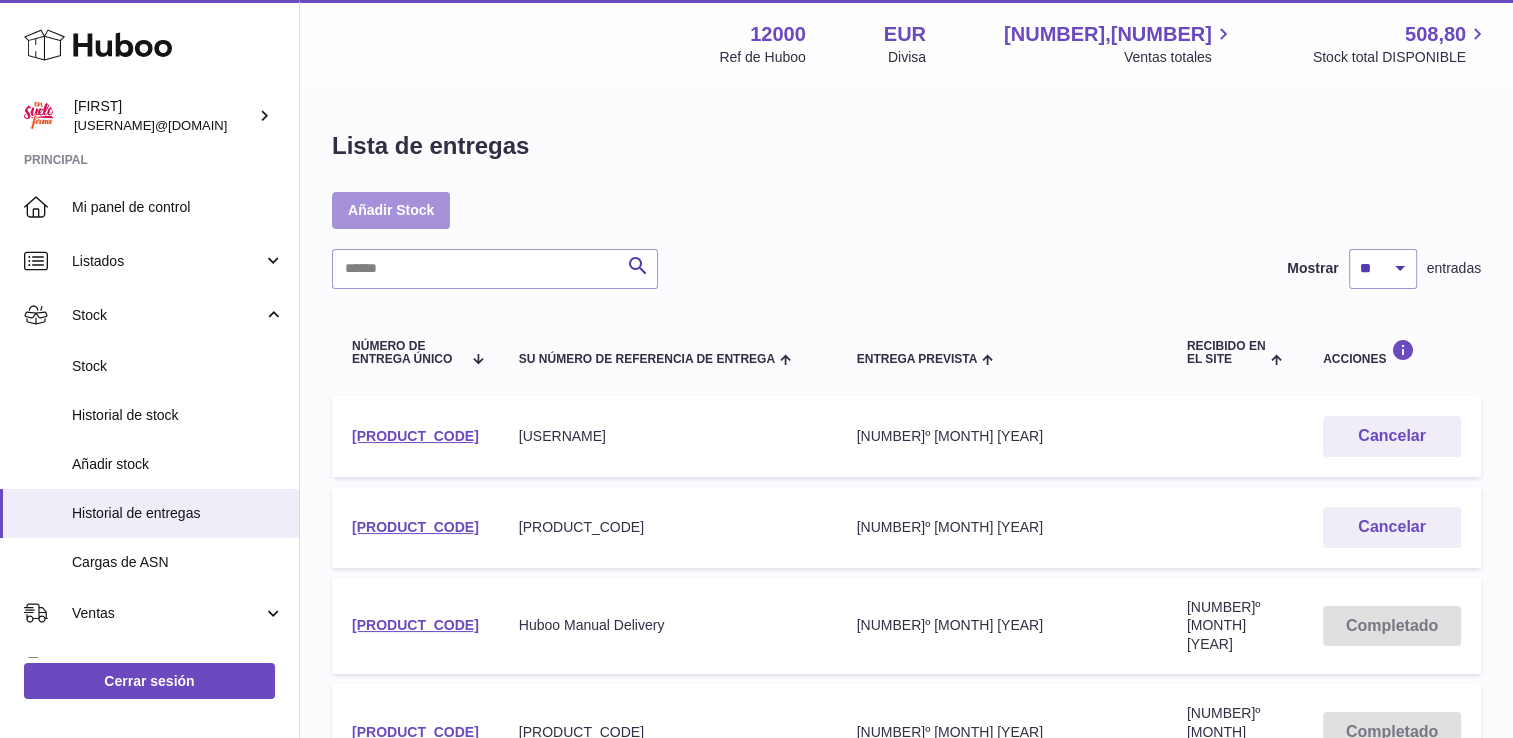 click on "Añadir Stock" at bounding box center [391, 210] 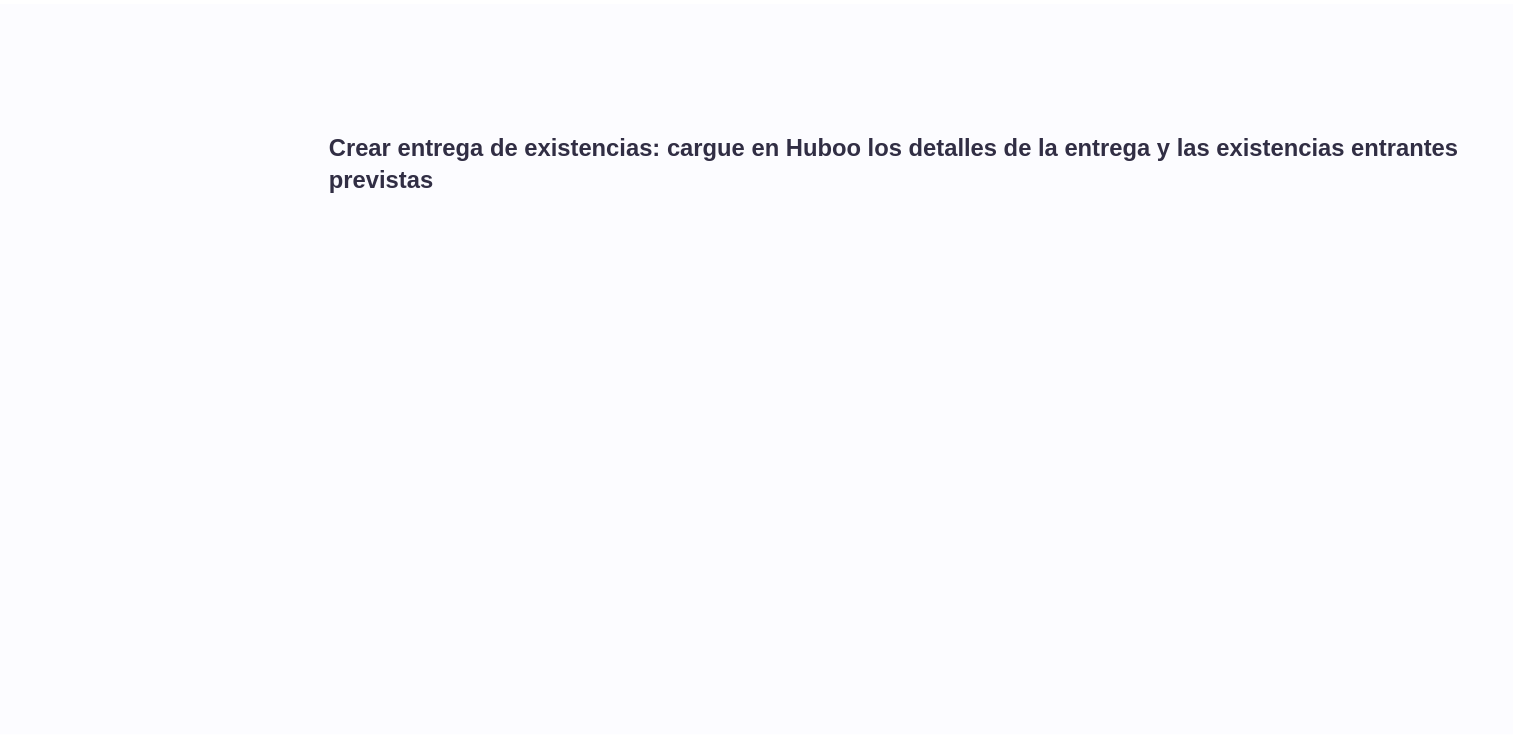 scroll, scrollTop: 0, scrollLeft: 0, axis: both 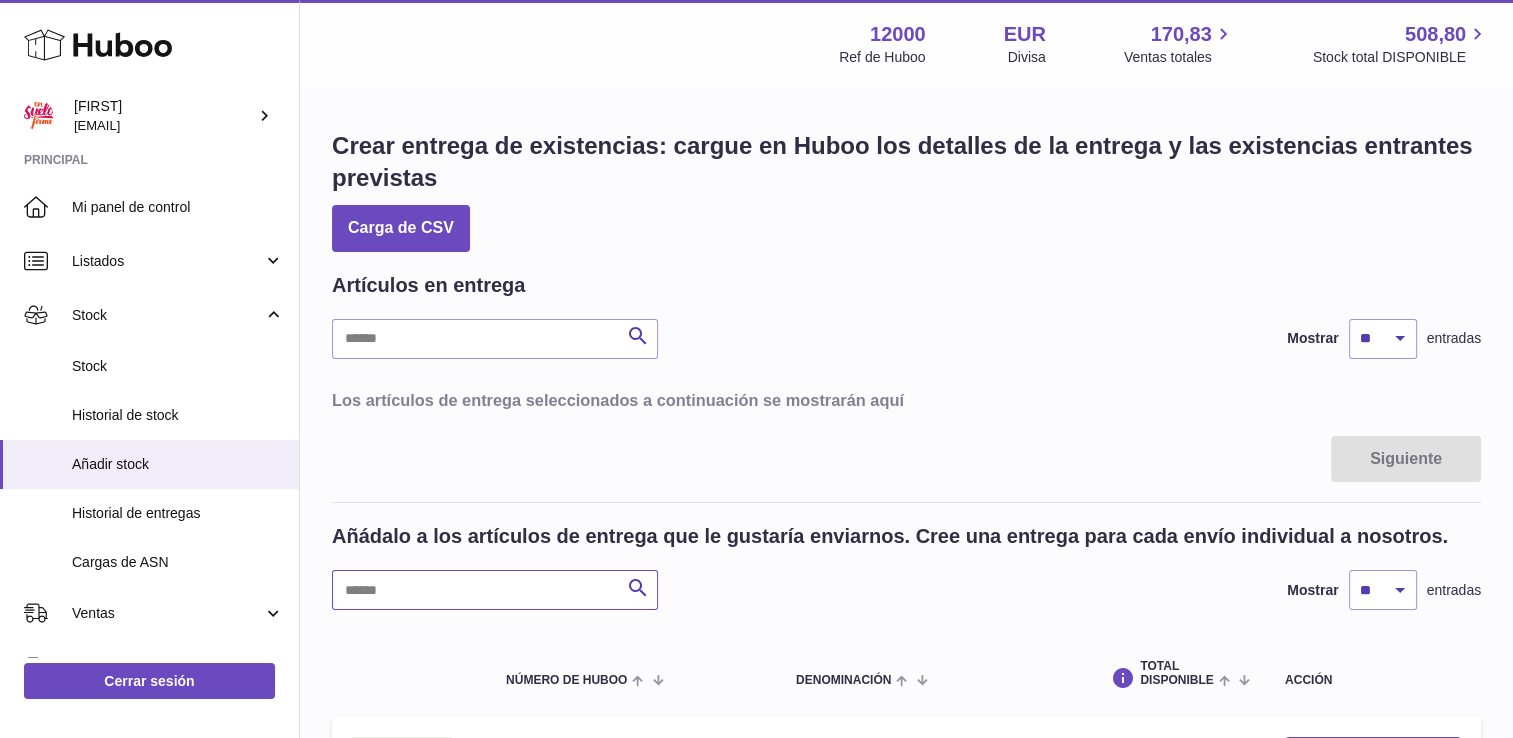 click at bounding box center (495, 590) 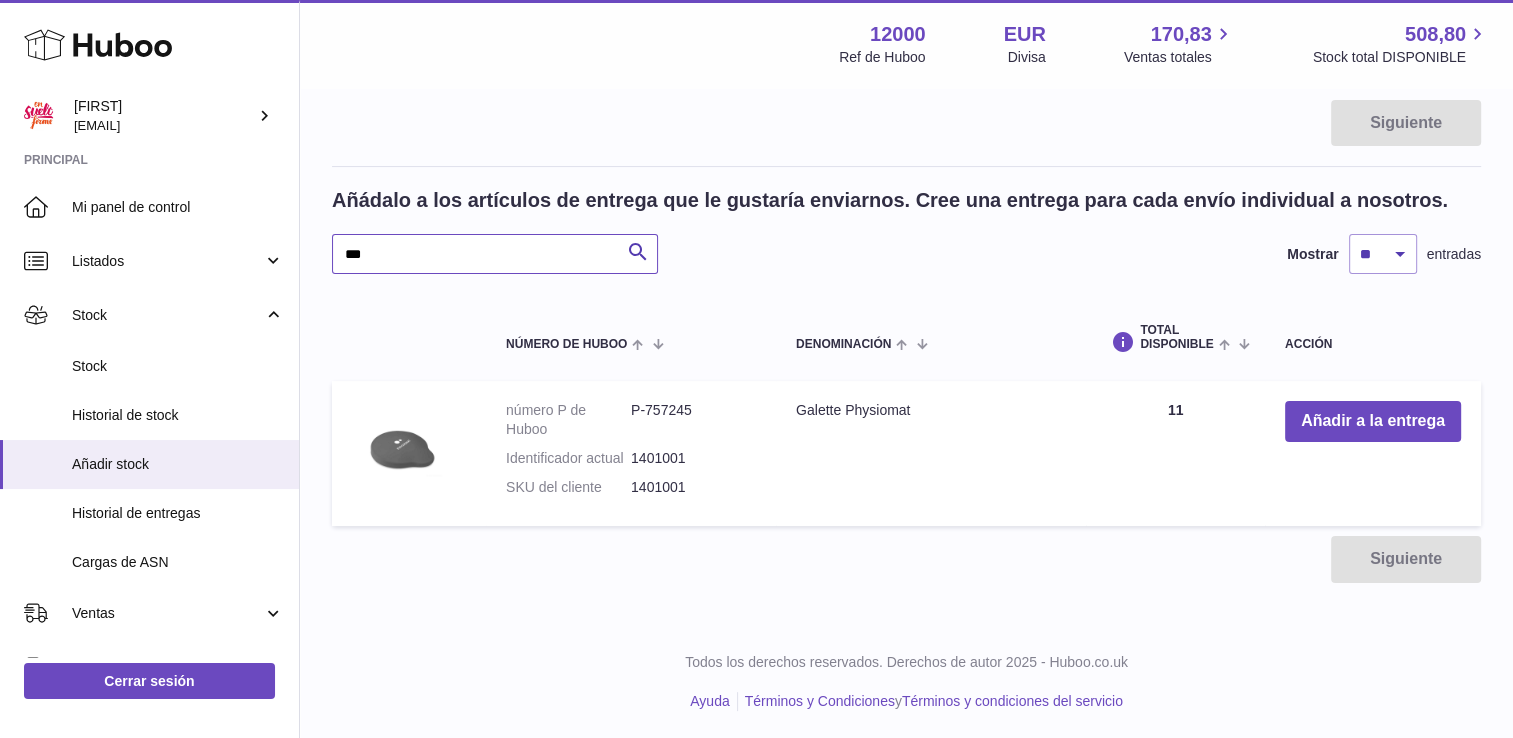 scroll, scrollTop: 336, scrollLeft: 0, axis: vertical 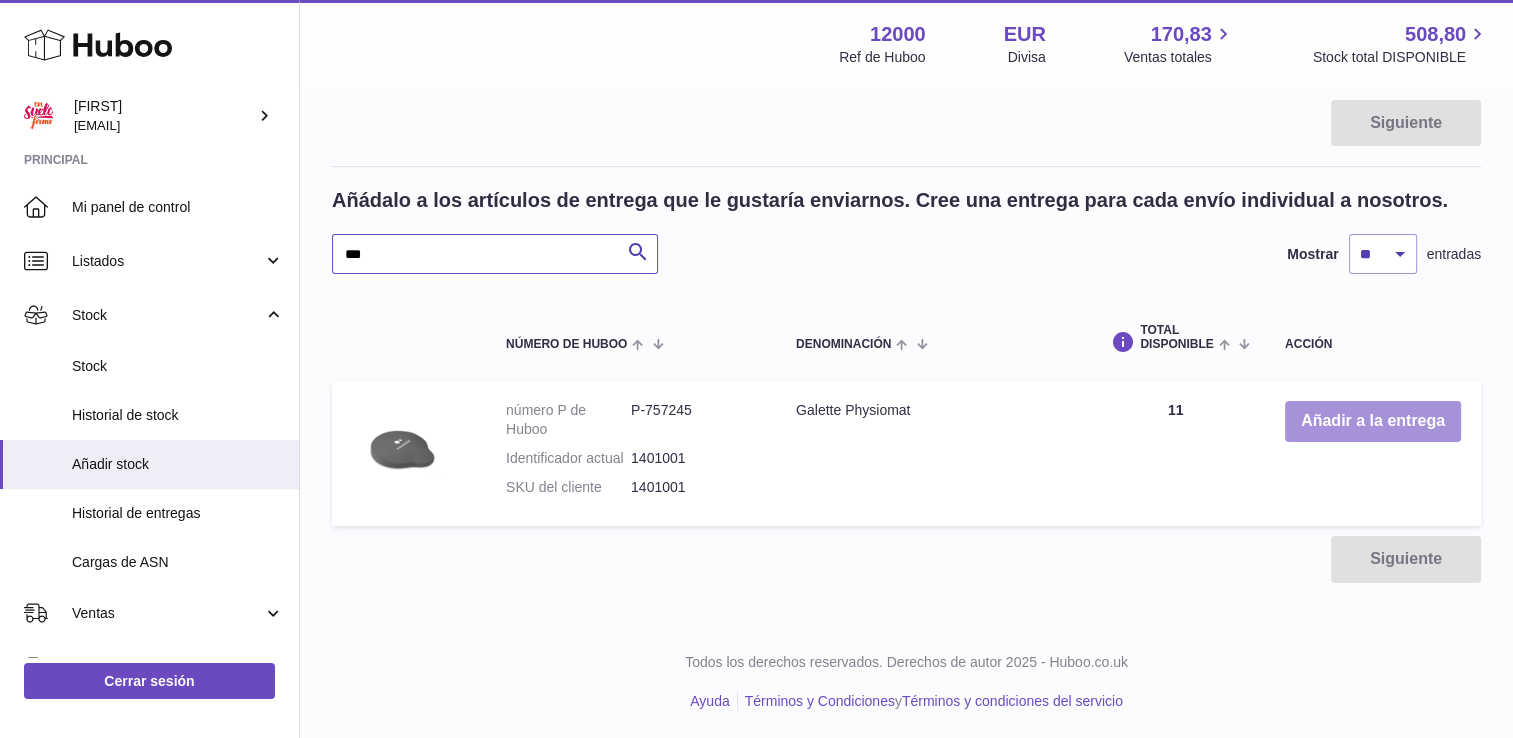 type on "***" 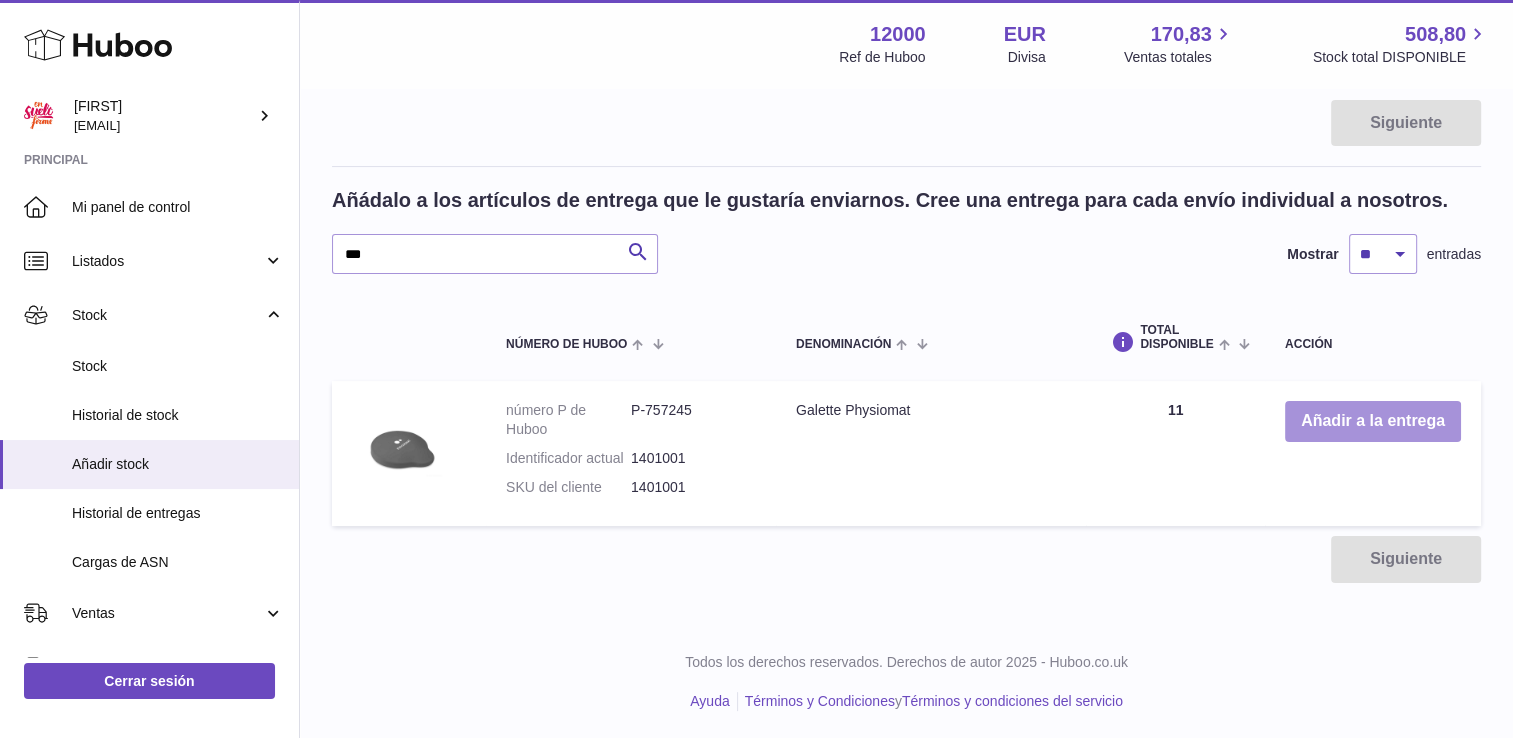 click on "Añadir a la entrega" at bounding box center [1373, 421] 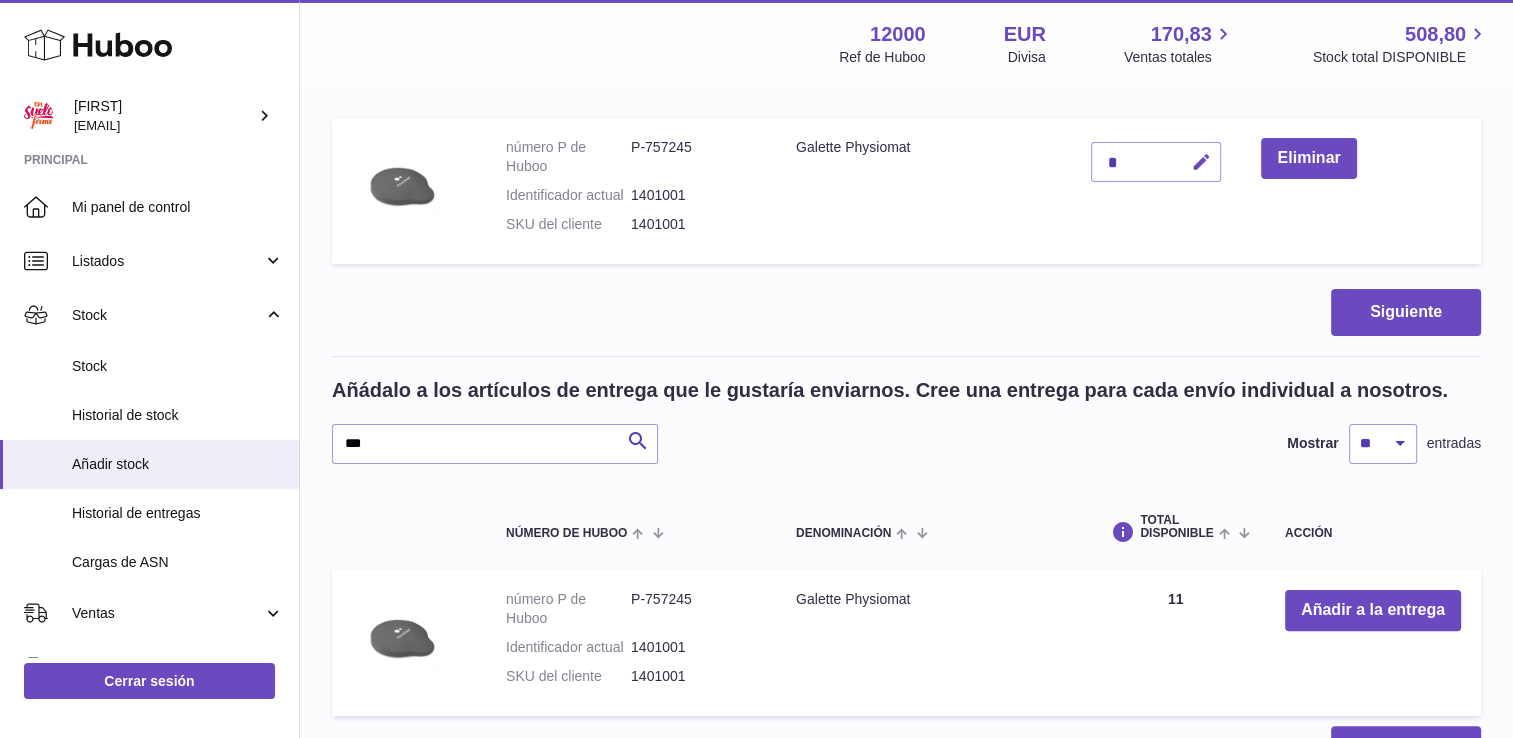 click at bounding box center [1200, 162] 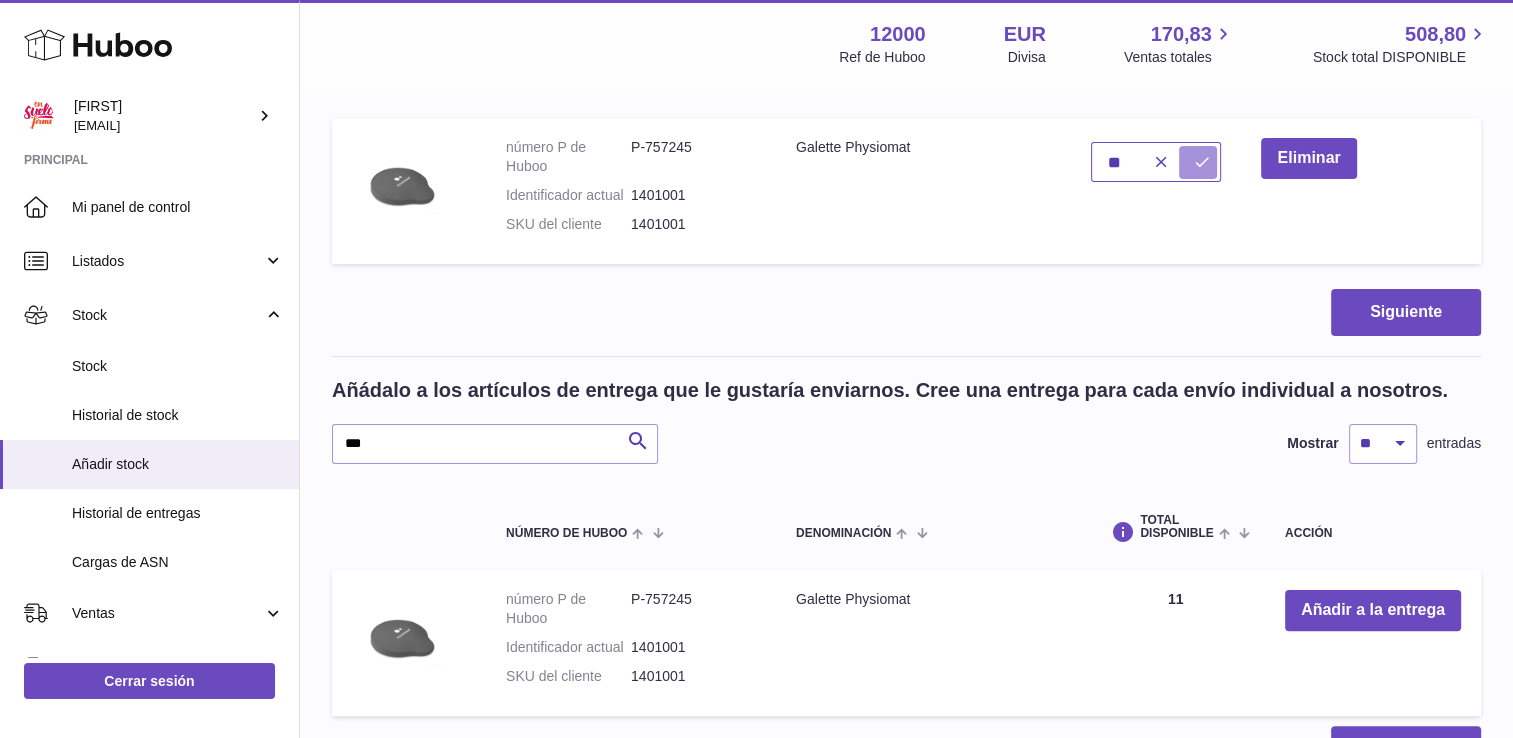 type on "**" 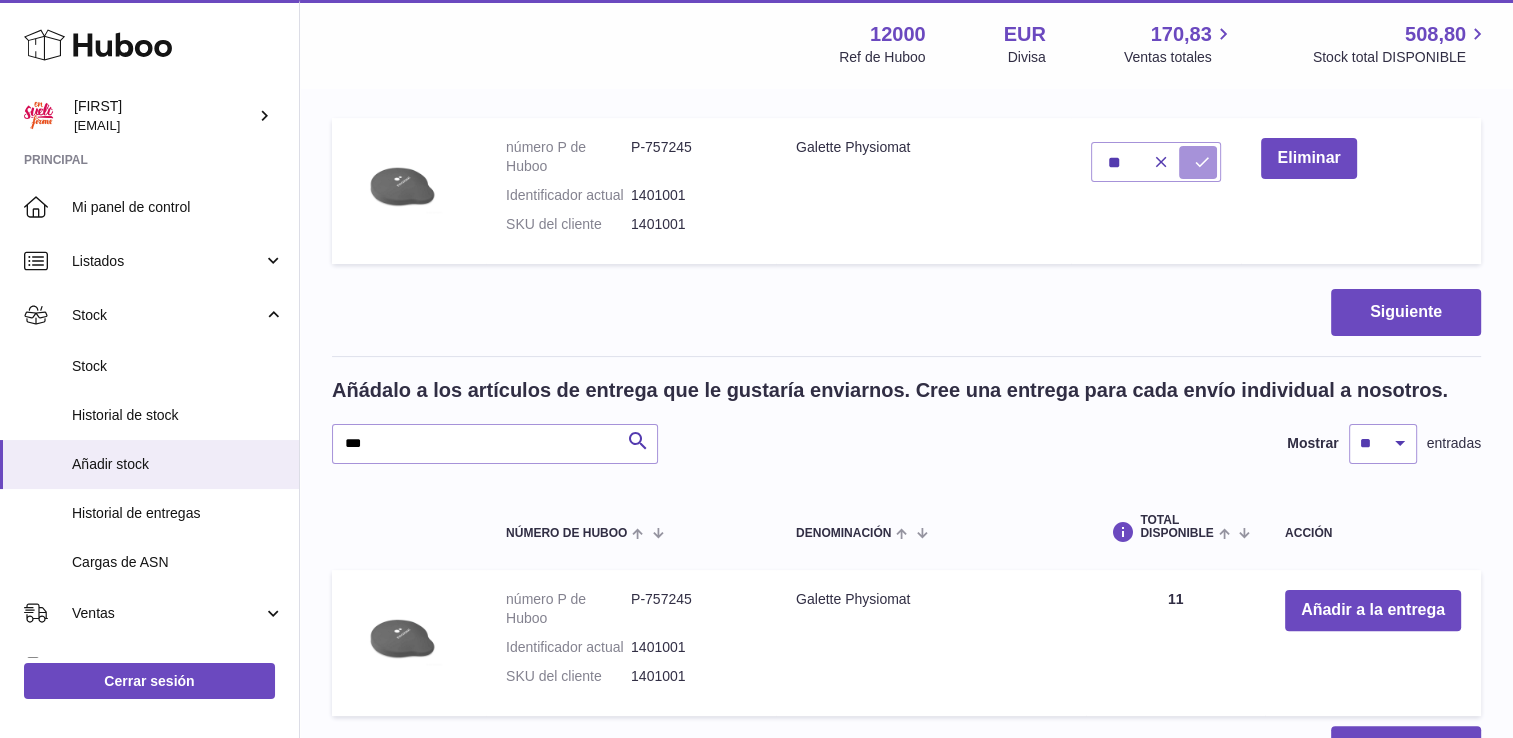 click at bounding box center [1201, 162] 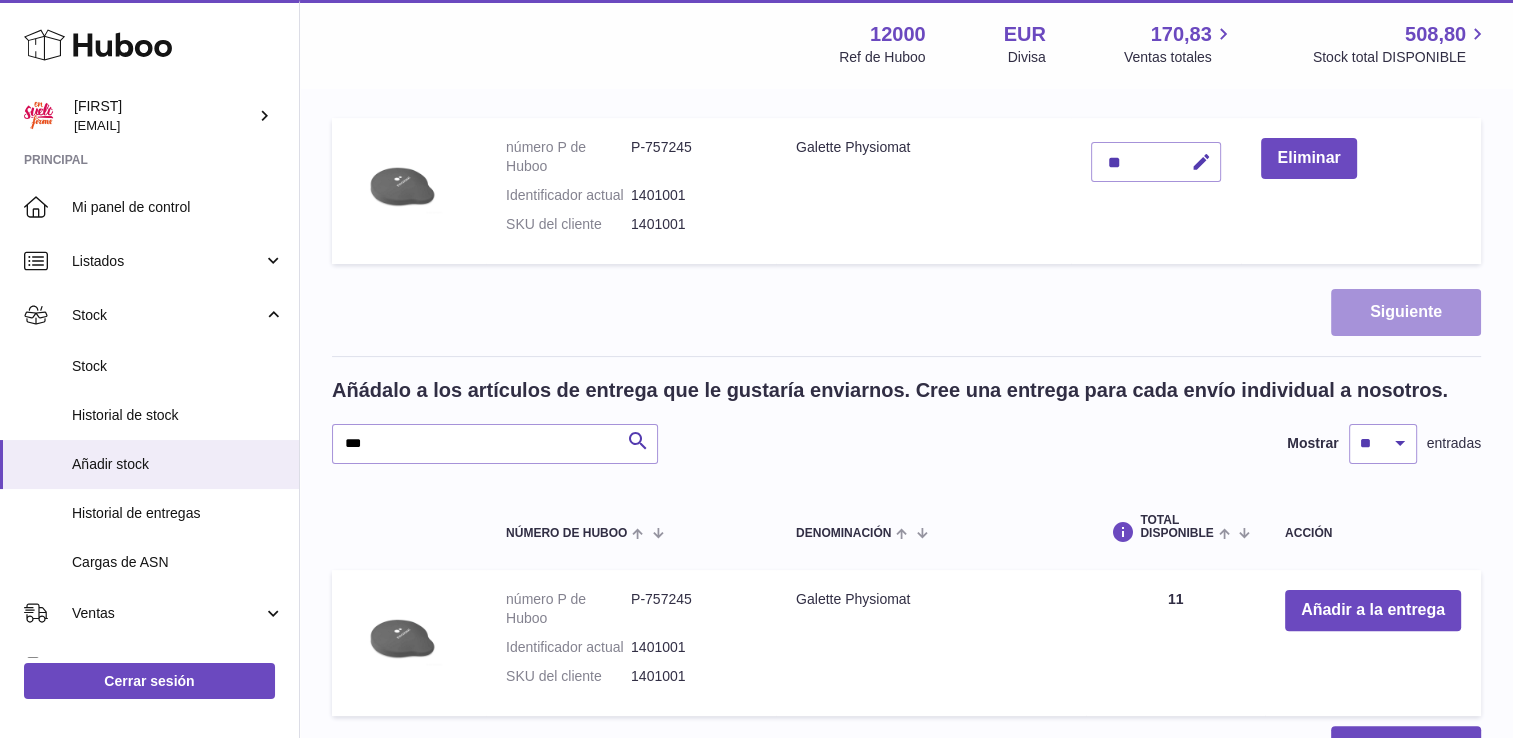 click on "Siguiente" at bounding box center [1406, 312] 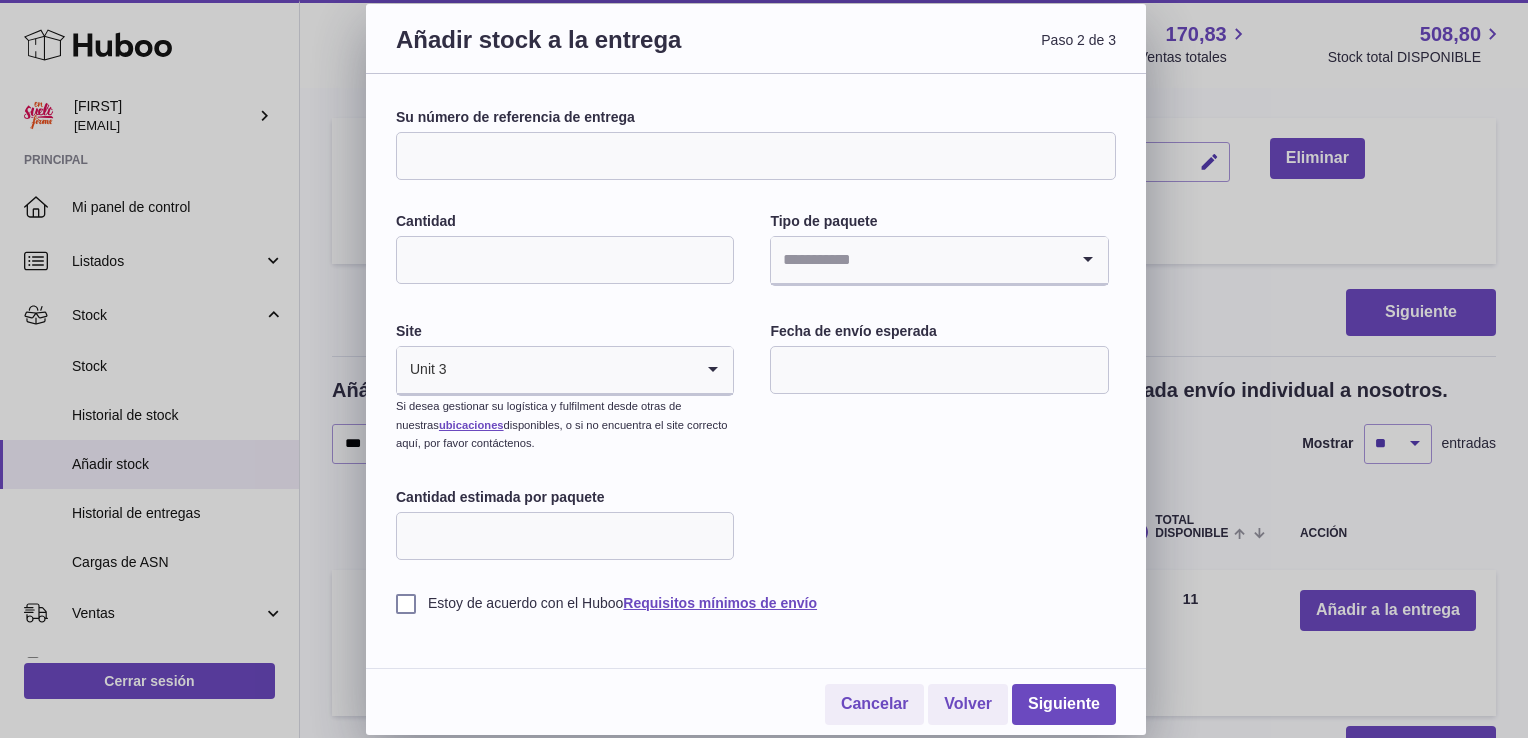 click on "Su número de referencia de entrega" at bounding box center (756, 156) 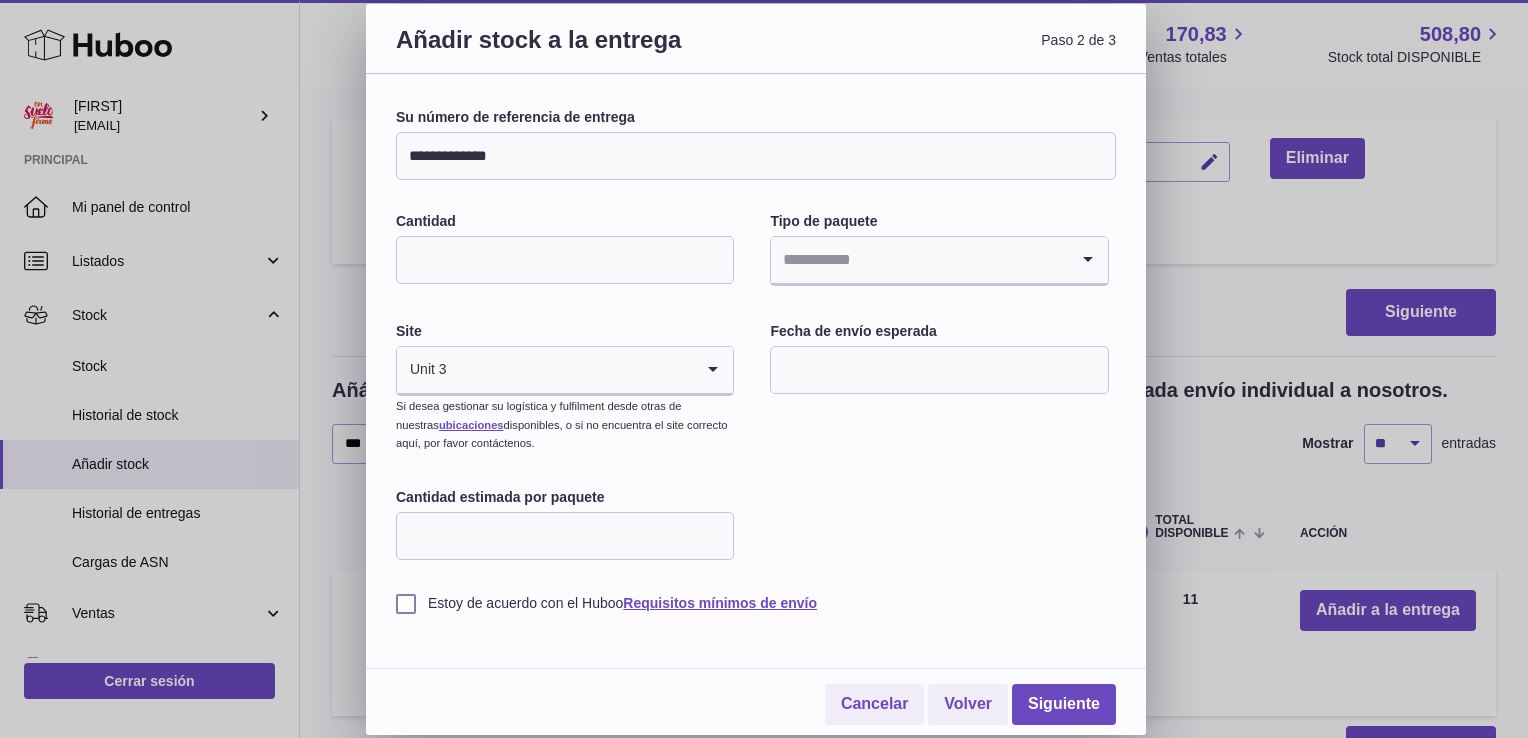 type on "**********" 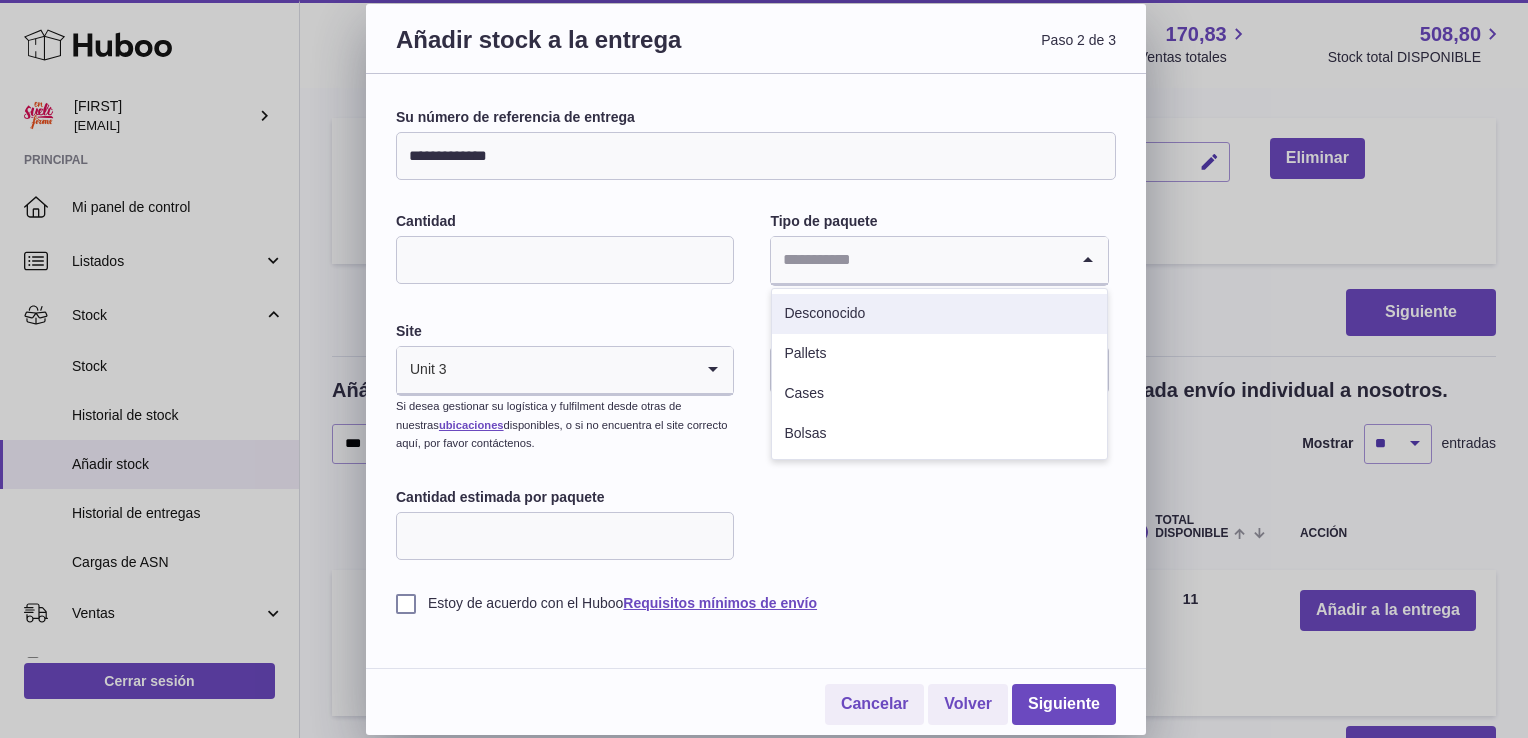 click on "Desconocido" at bounding box center (939, 314) 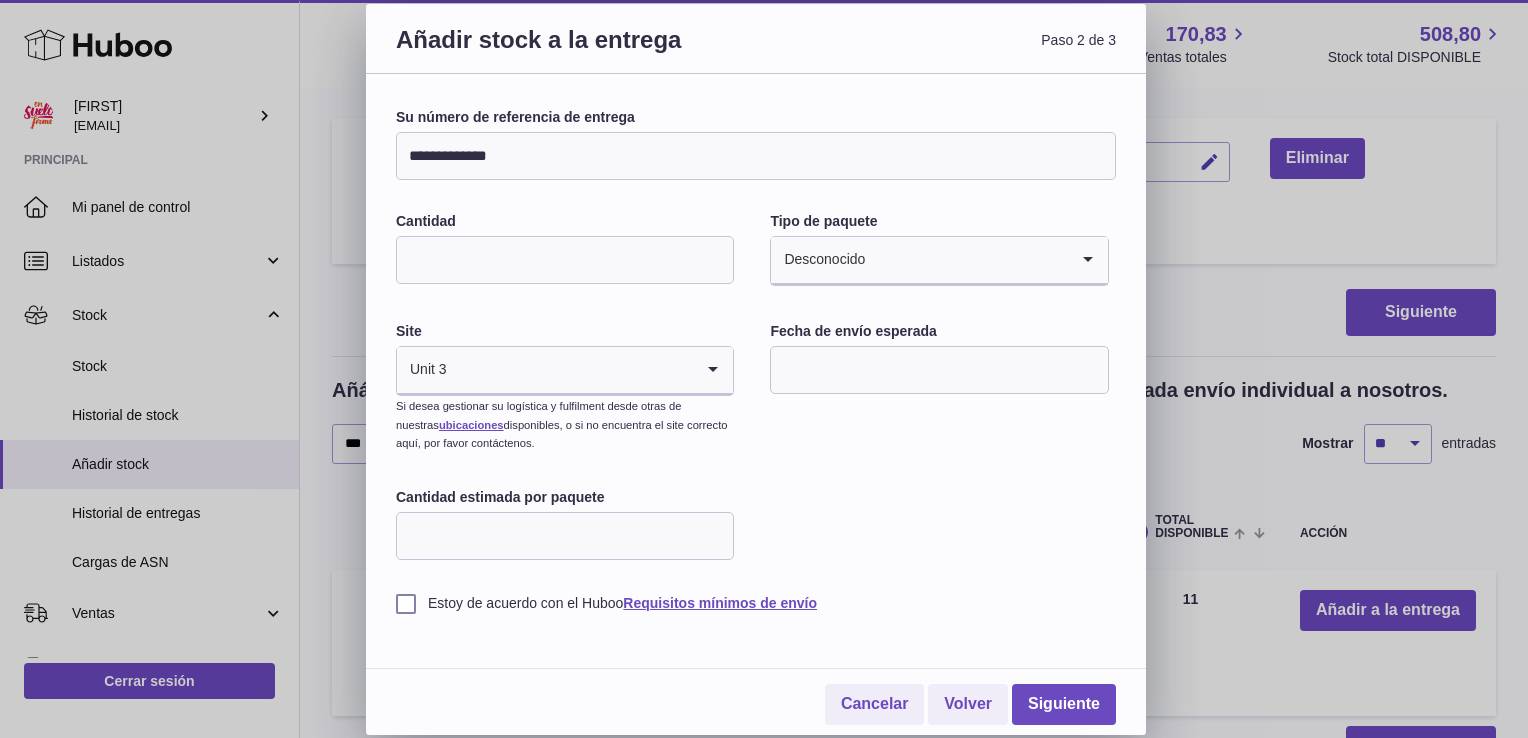 click at bounding box center (939, 370) 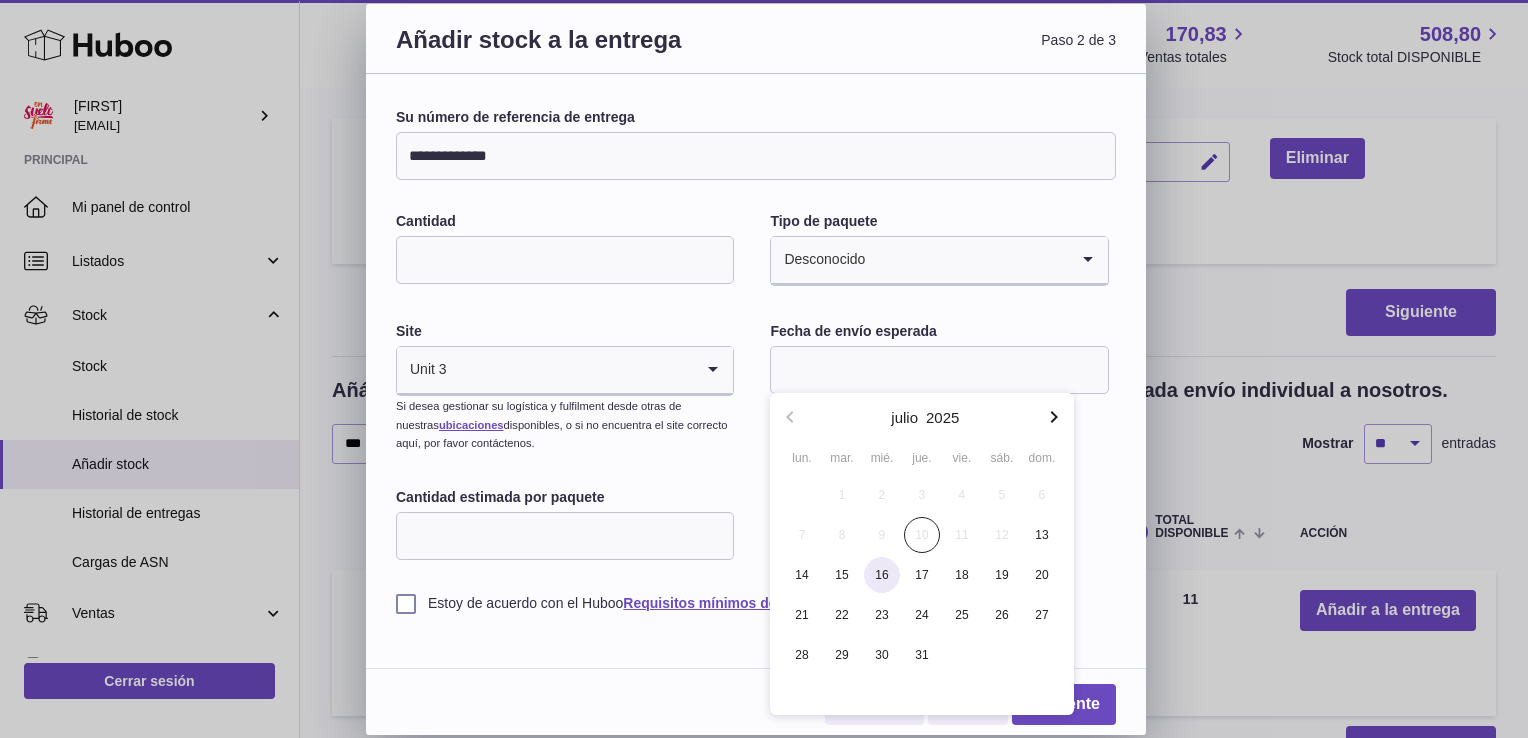 click on "16" at bounding box center (882, 575) 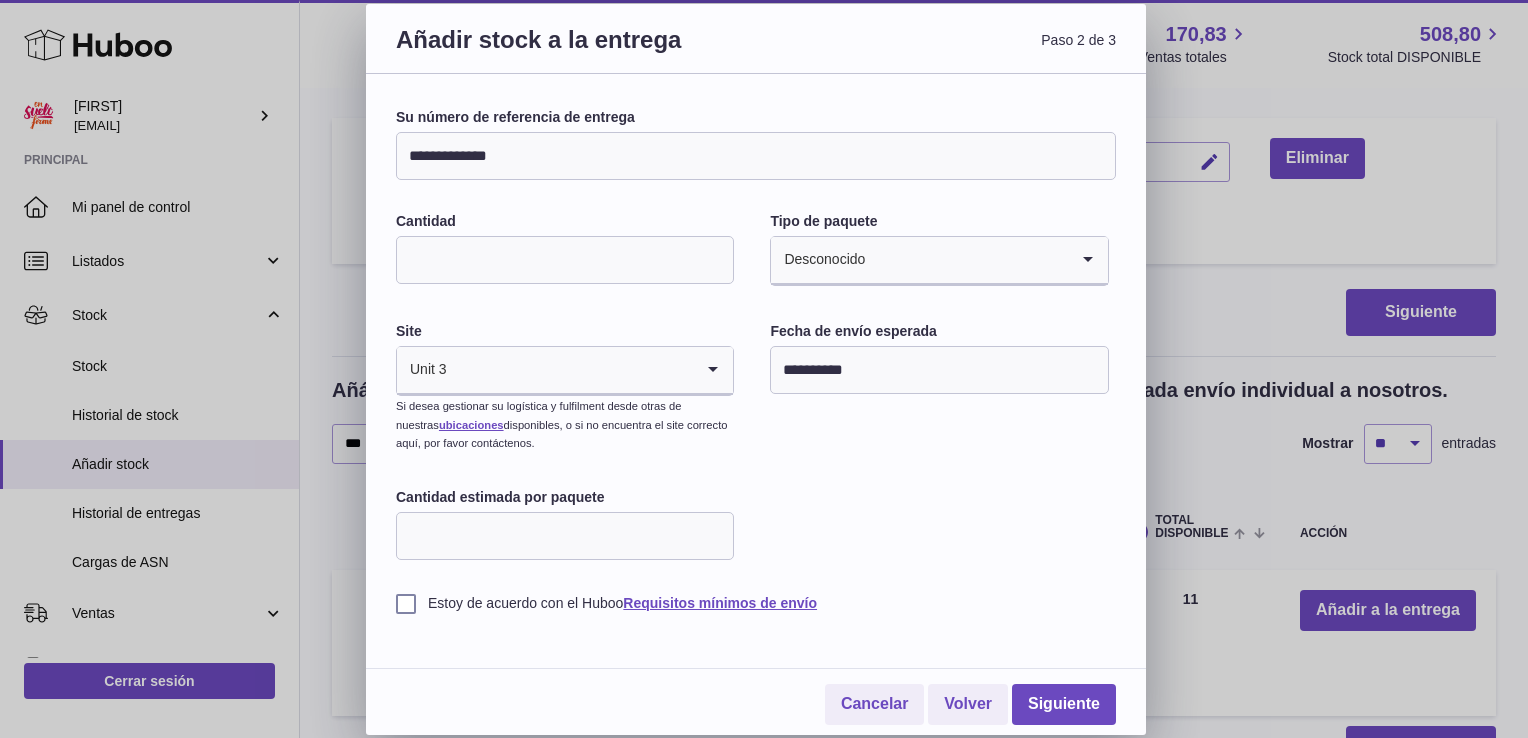 click on "Estoy de acuerdo con el Huboo
Requisitos mínimos de envío" at bounding box center (756, 603) 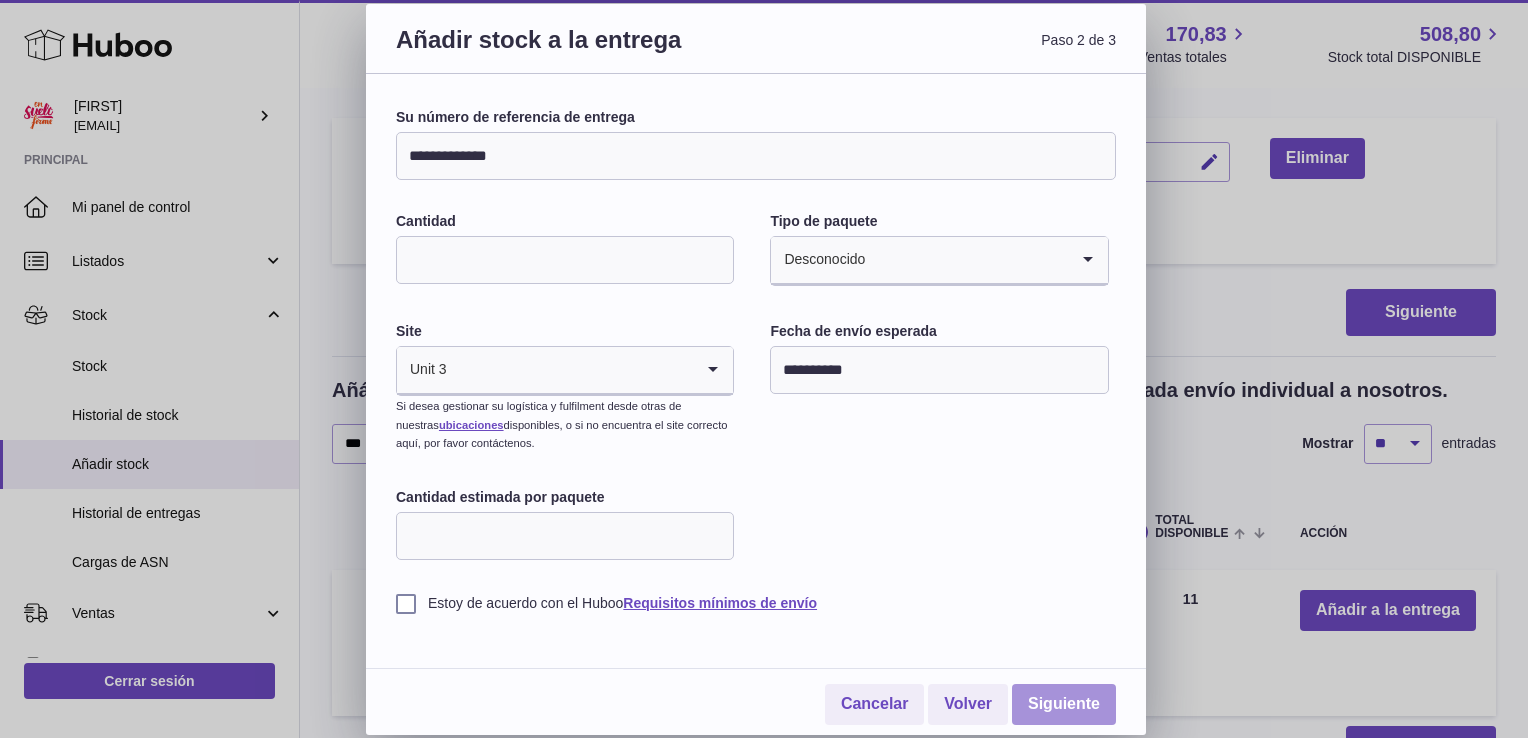 click on "Siguiente" at bounding box center [1064, 704] 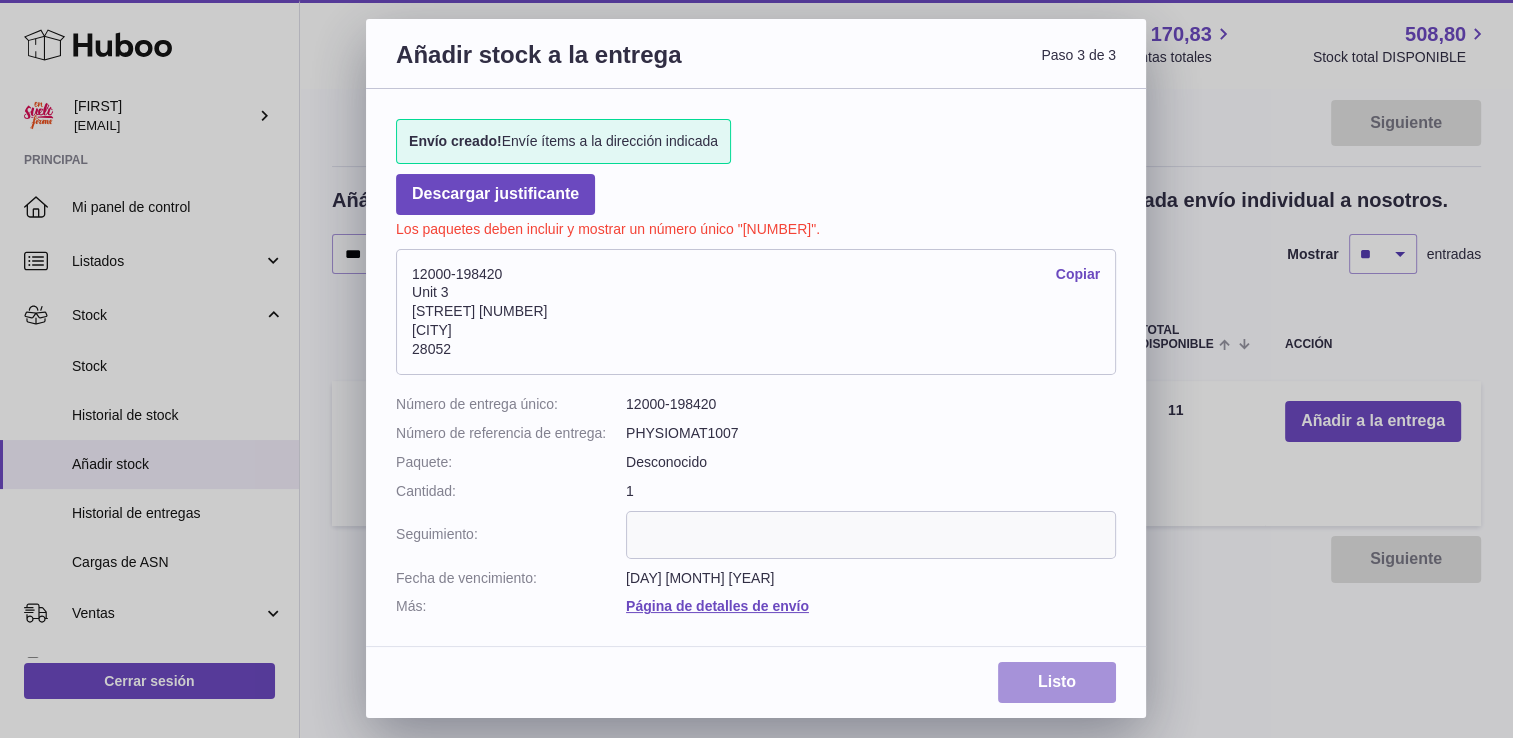 click on "Listo" at bounding box center (1057, 682) 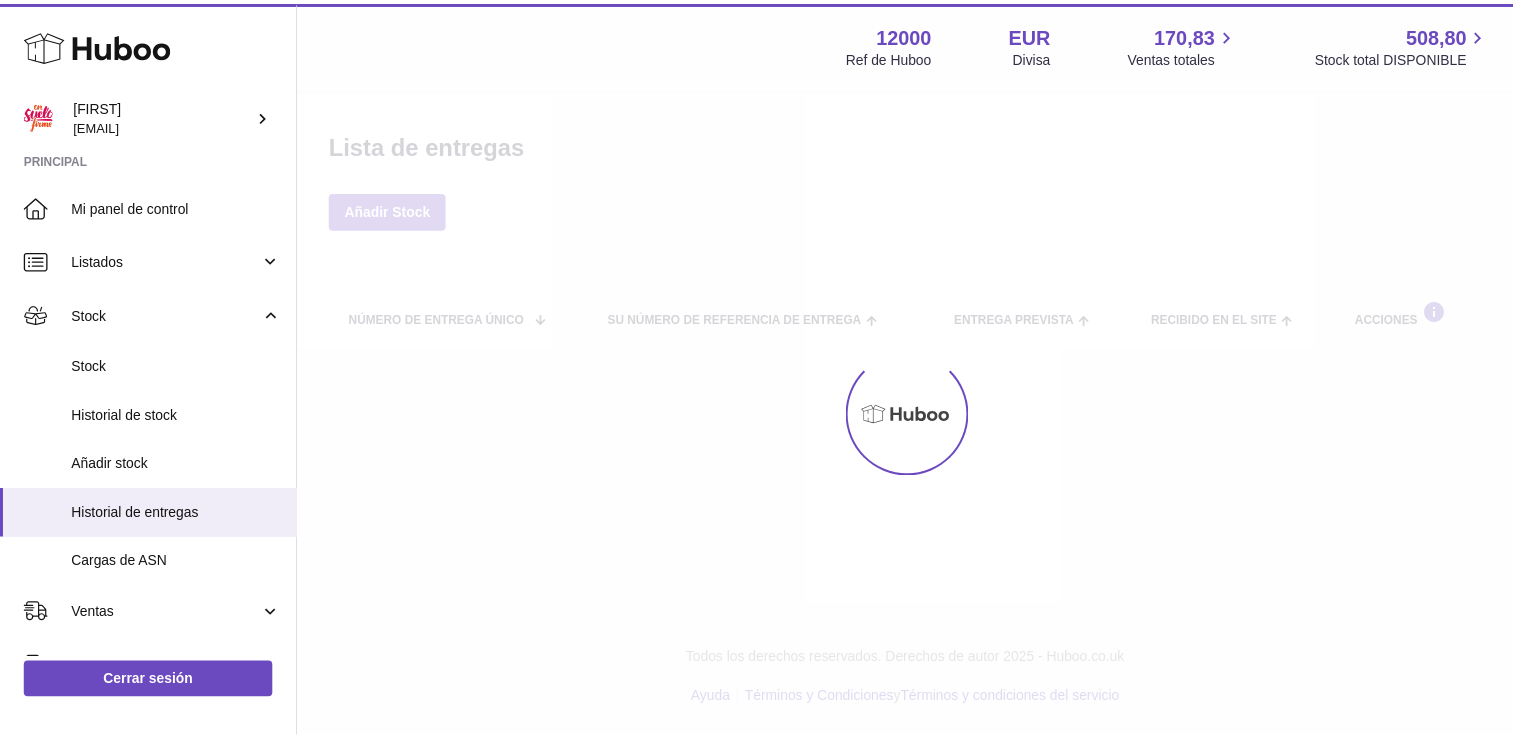 scroll, scrollTop: 0, scrollLeft: 0, axis: both 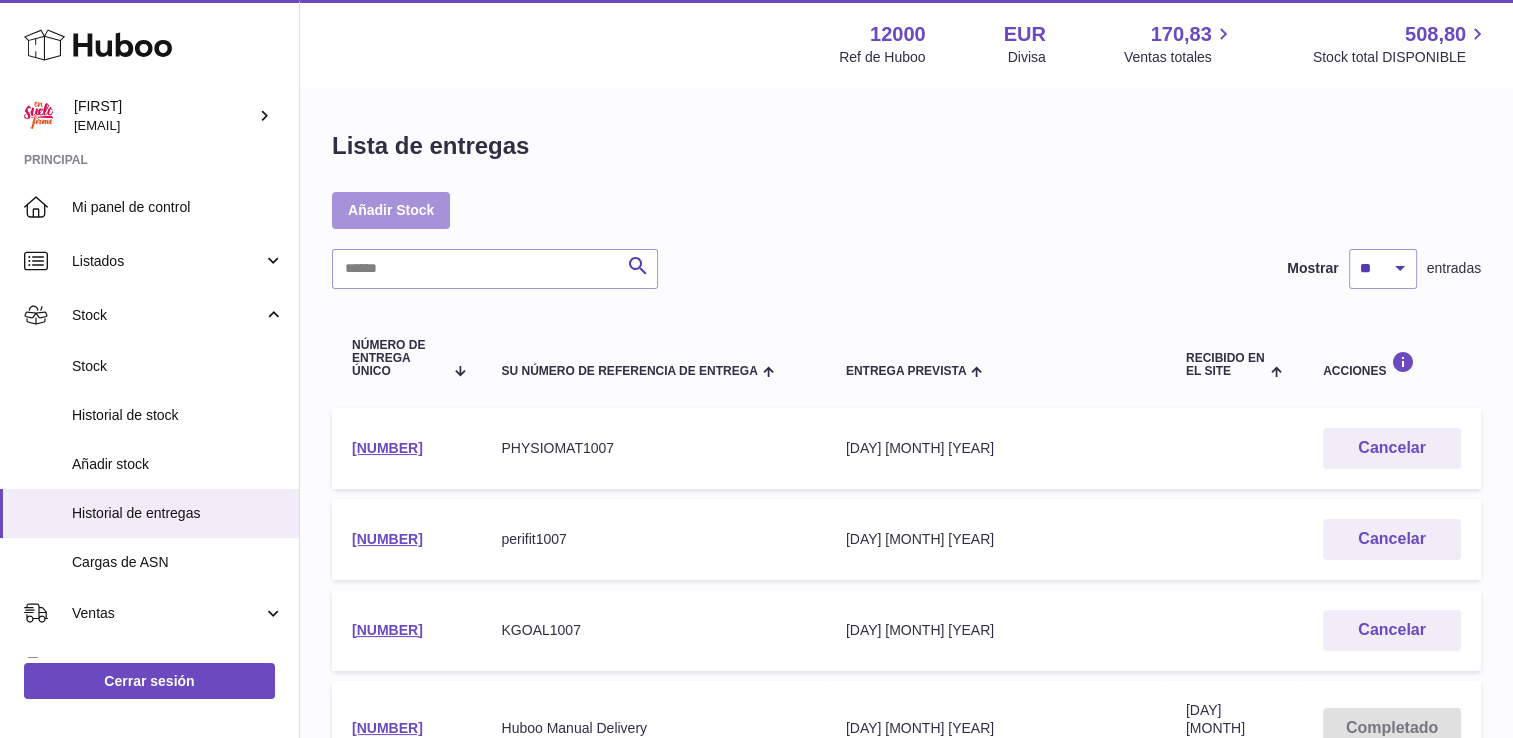 click on "Añadir Stock" at bounding box center [391, 210] 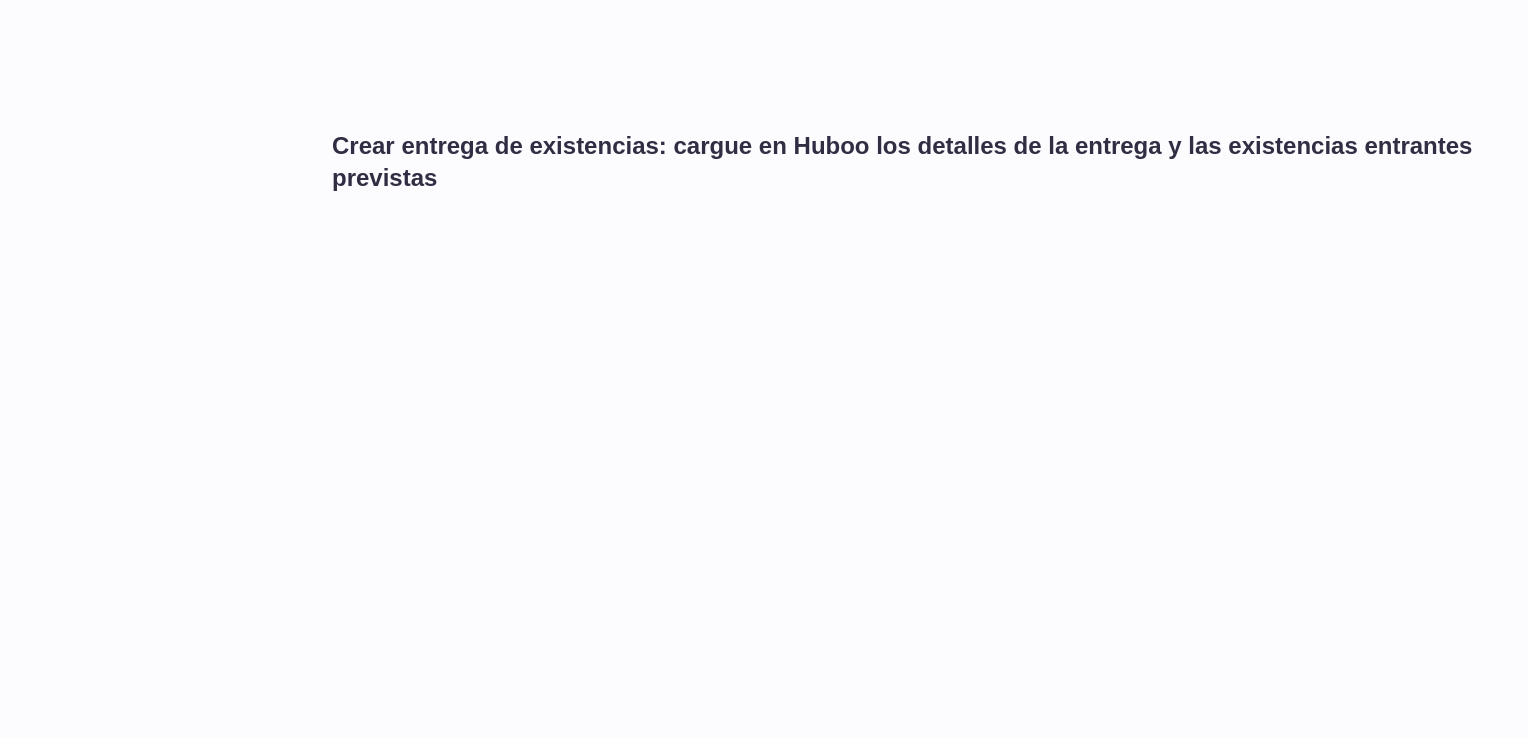 scroll, scrollTop: 0, scrollLeft: 0, axis: both 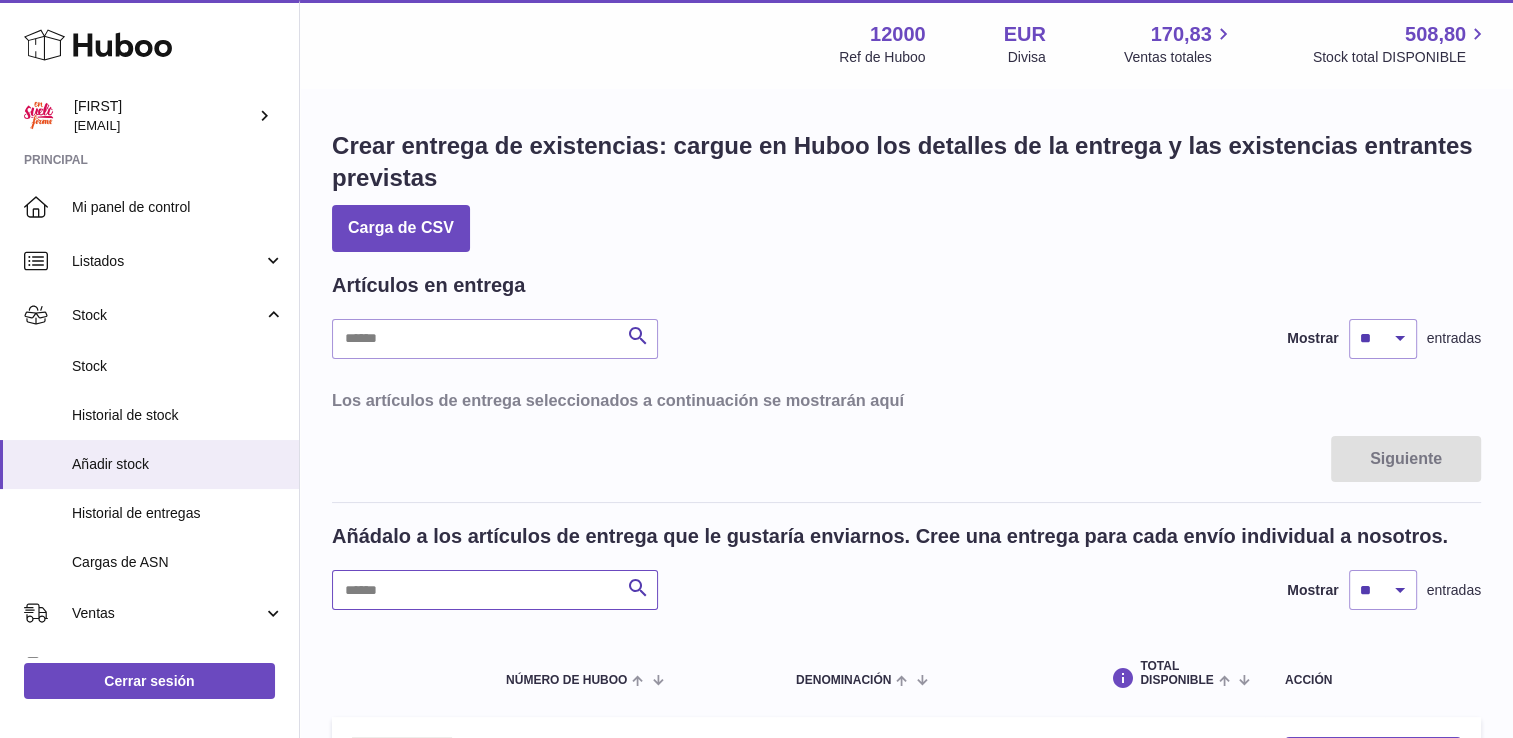 click at bounding box center [495, 590] 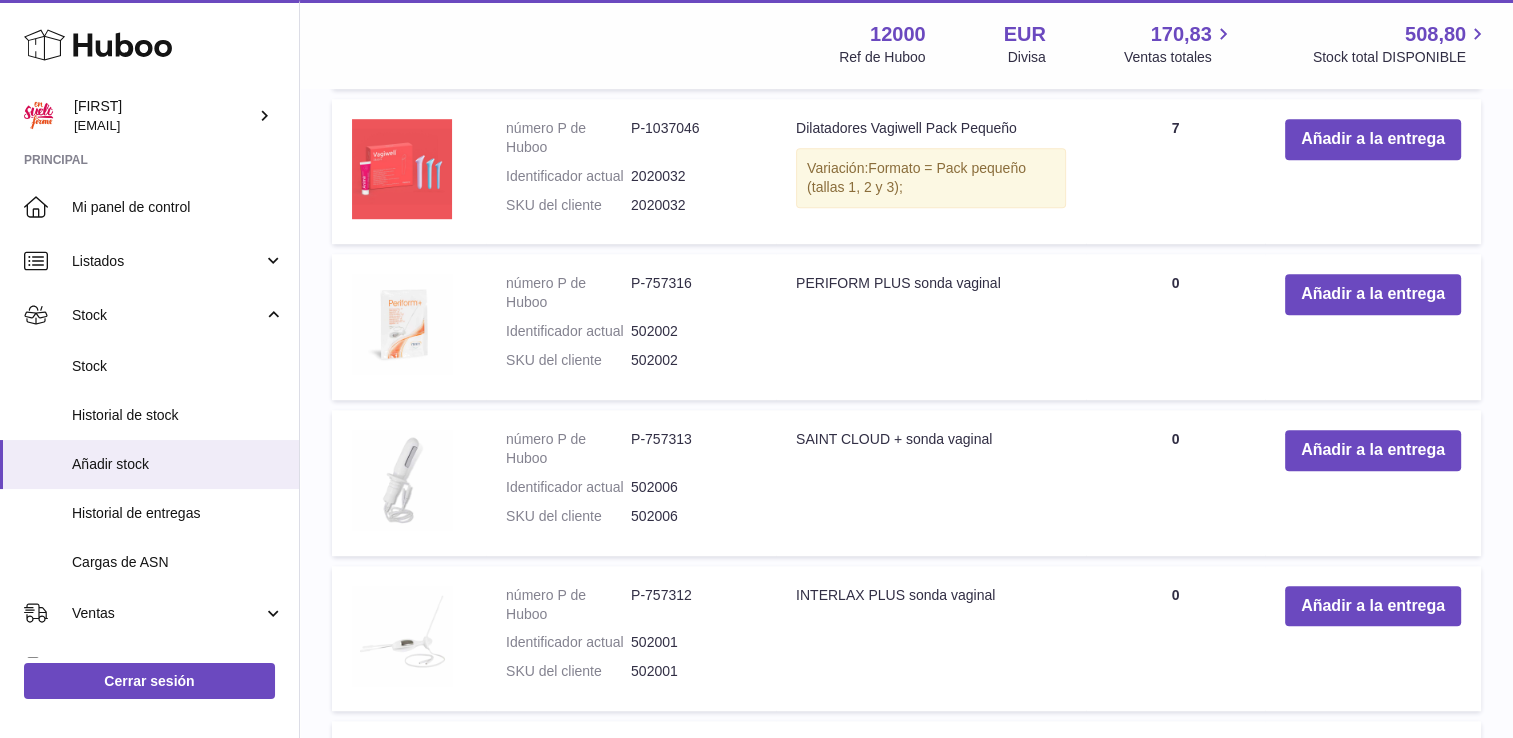 scroll, scrollTop: 1200, scrollLeft: 0, axis: vertical 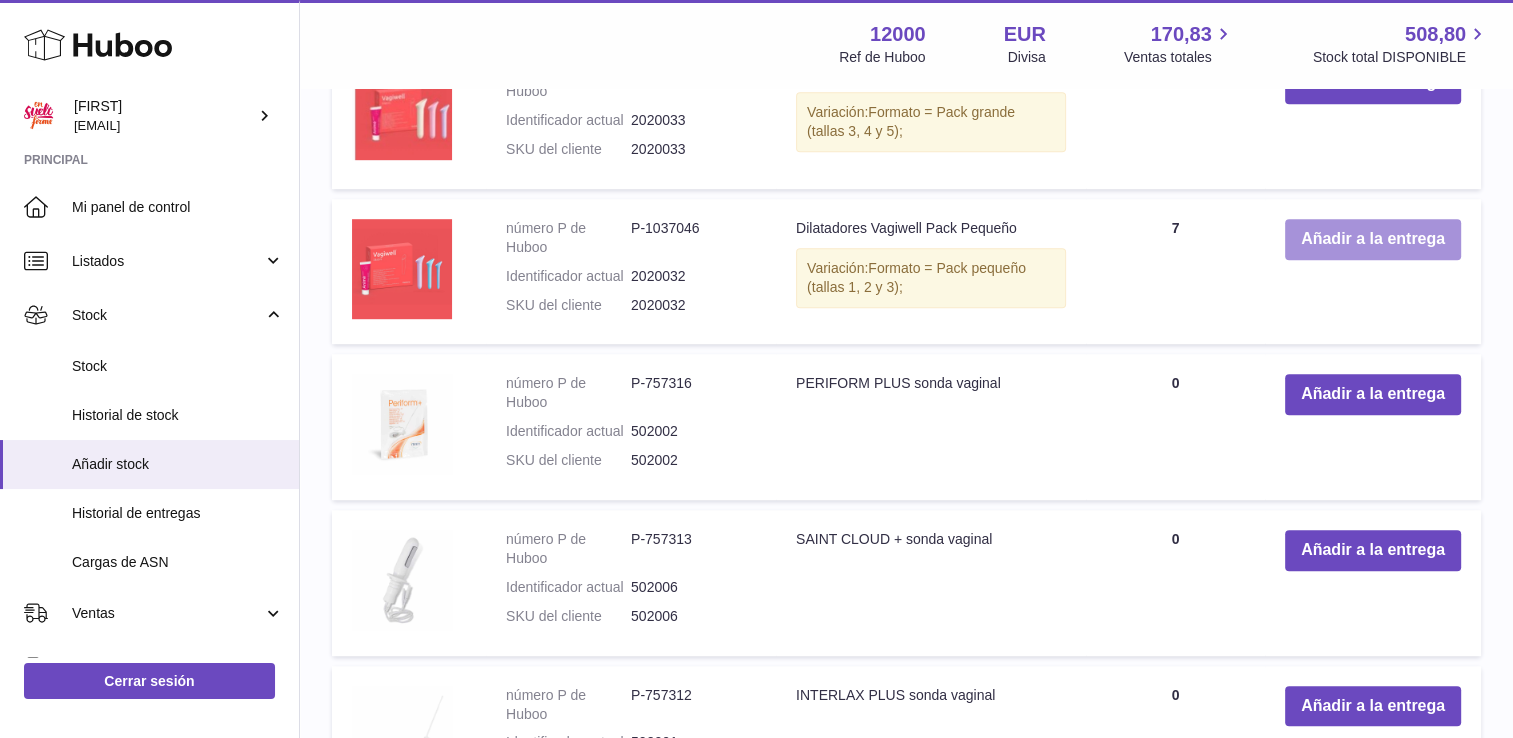 type on "**" 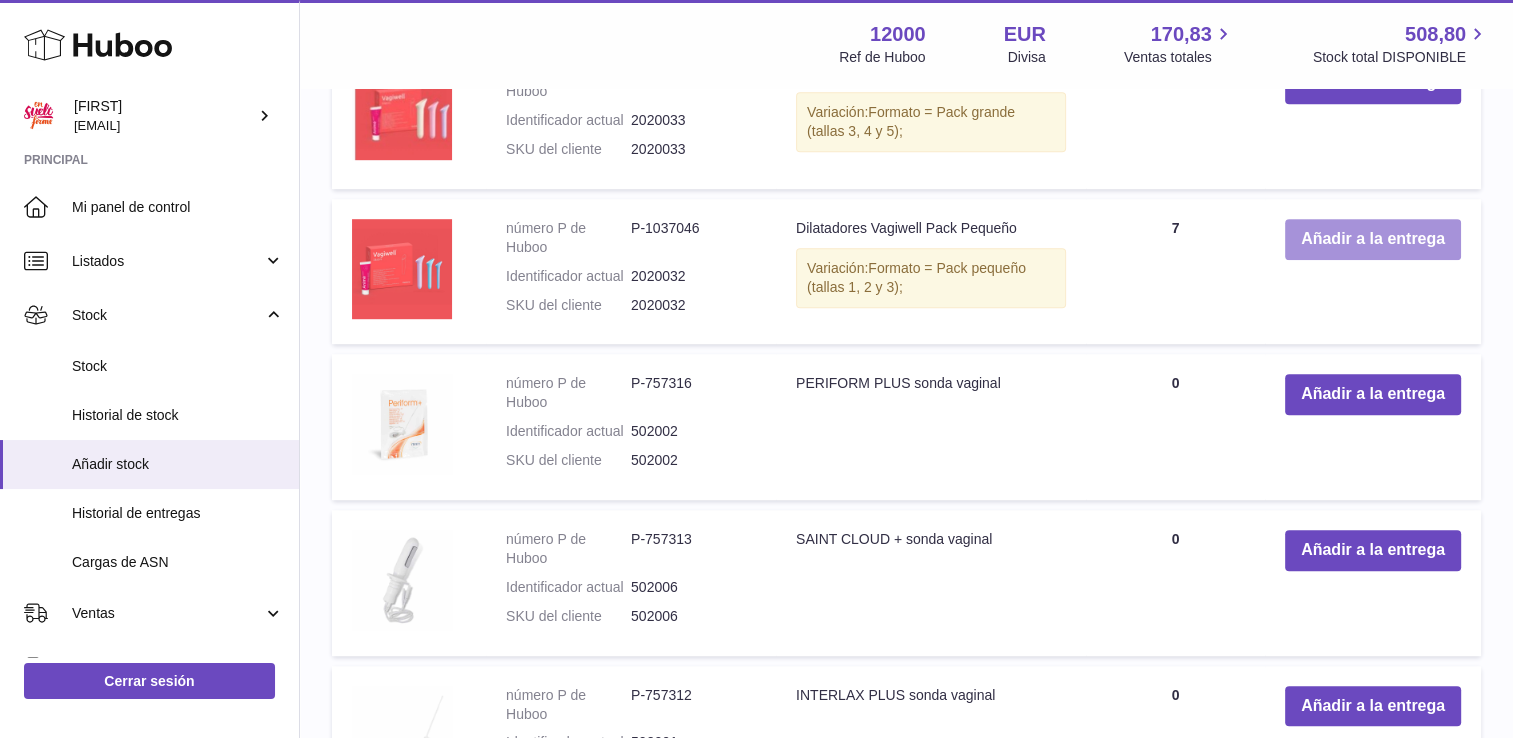 click on "Añadir a la entrega" at bounding box center [1373, 239] 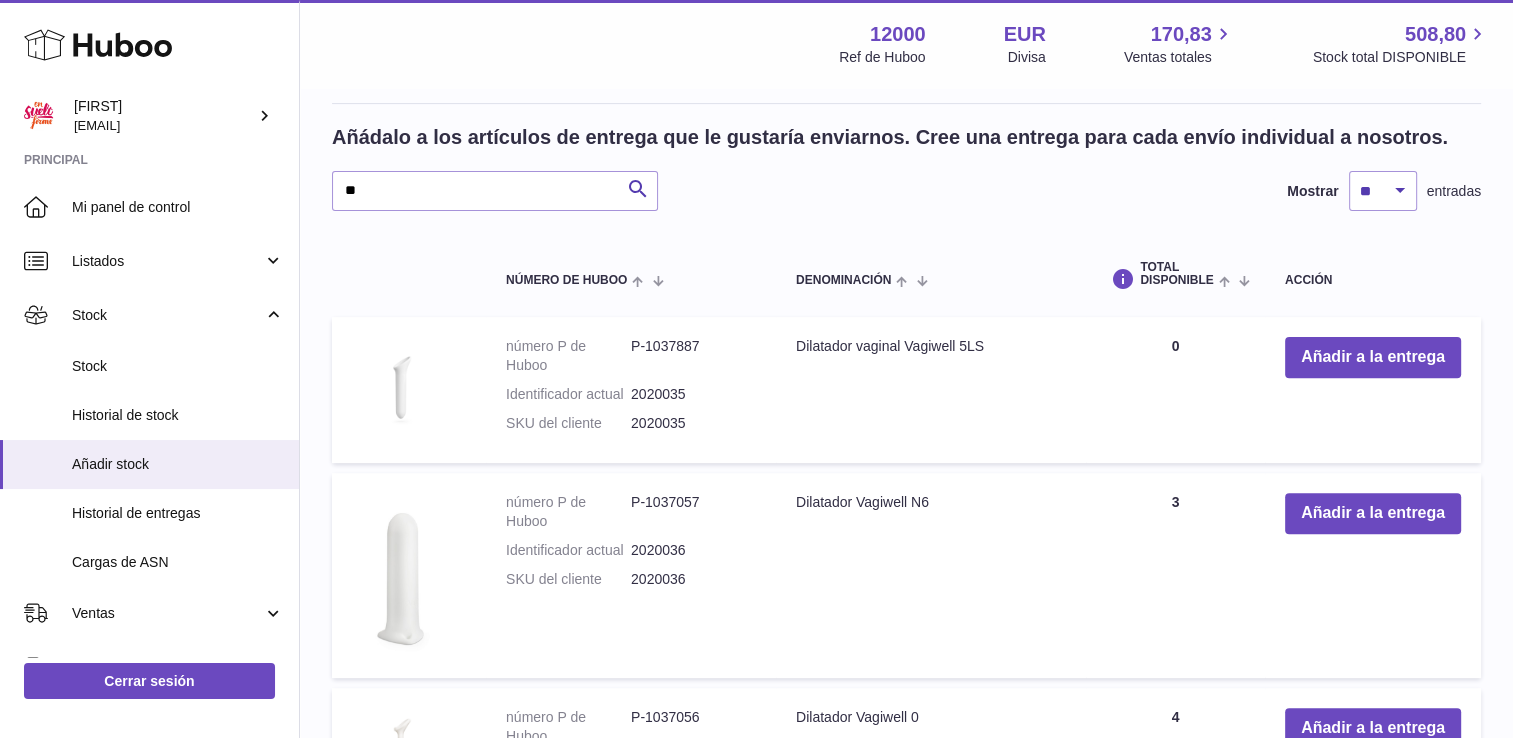 scroll, scrollTop: 196, scrollLeft: 0, axis: vertical 